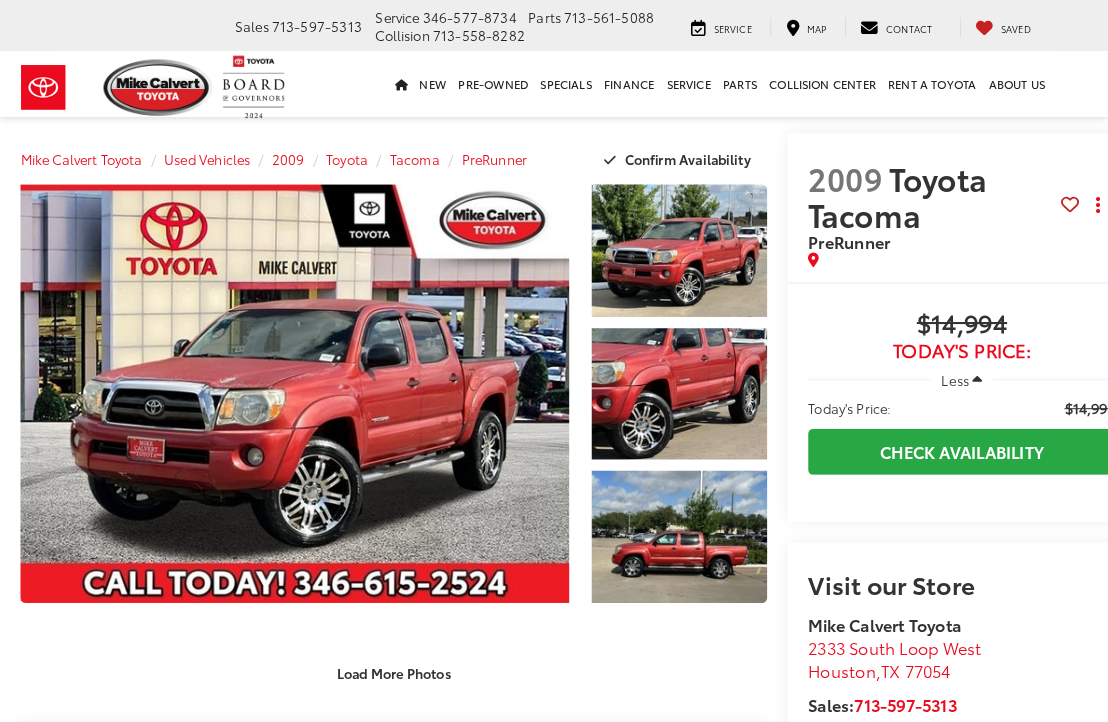 scroll, scrollTop: 0, scrollLeft: 0, axis: both 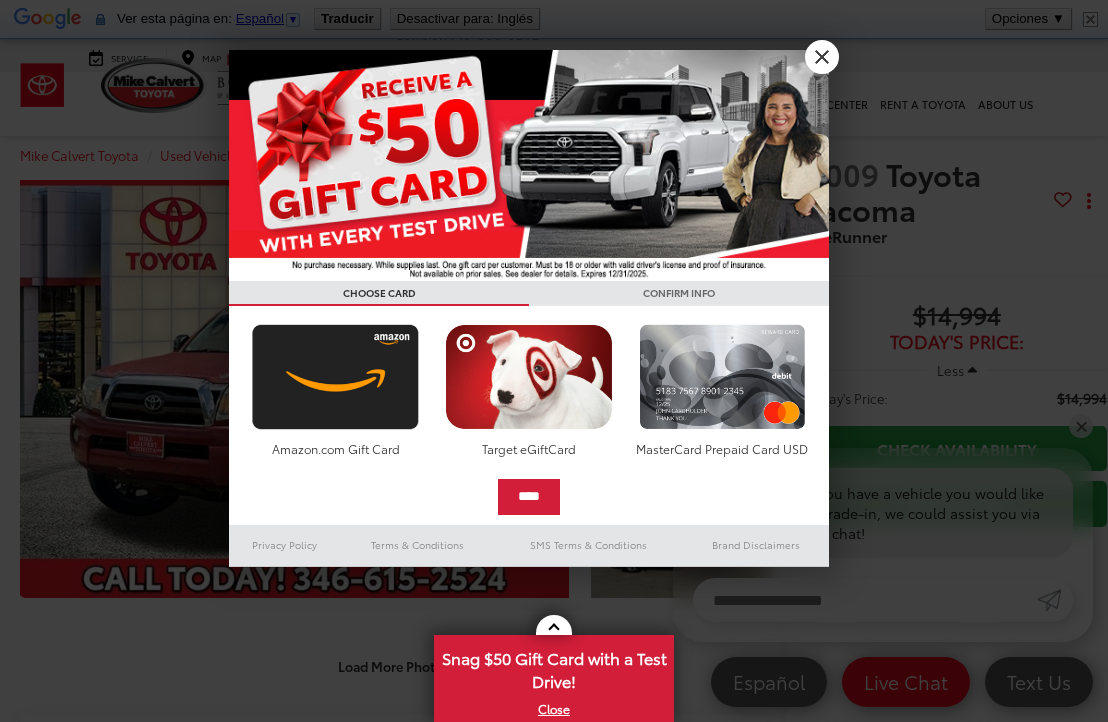 click on "X" at bounding box center (822, 57) 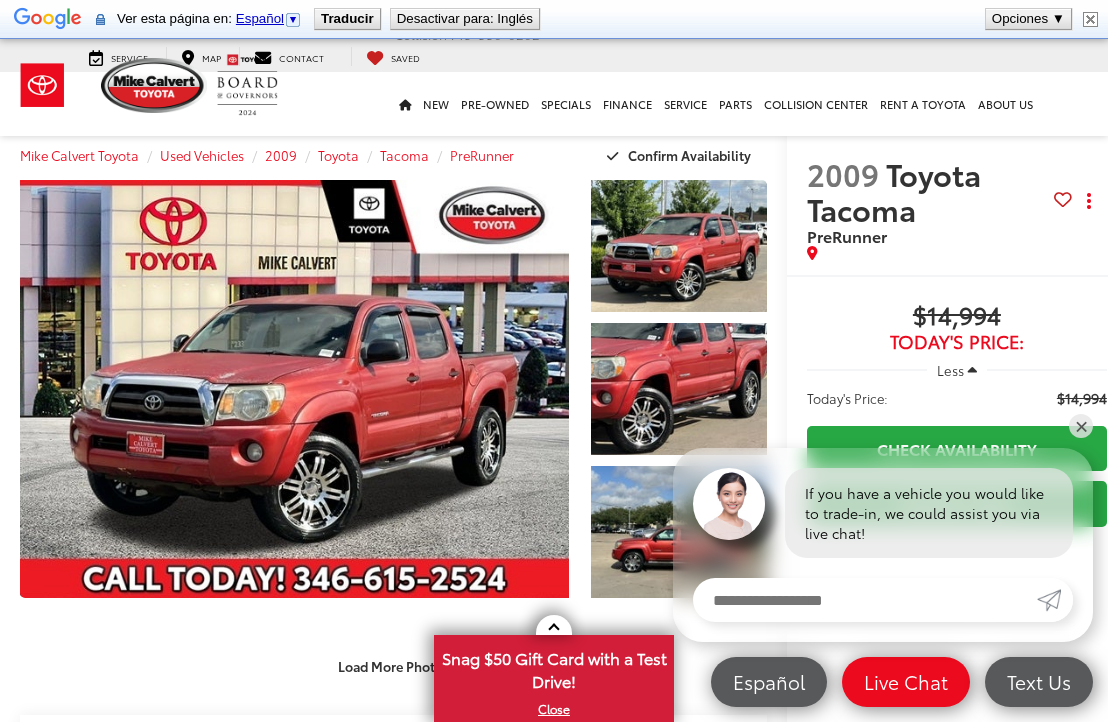 scroll, scrollTop: 0, scrollLeft: 0, axis: both 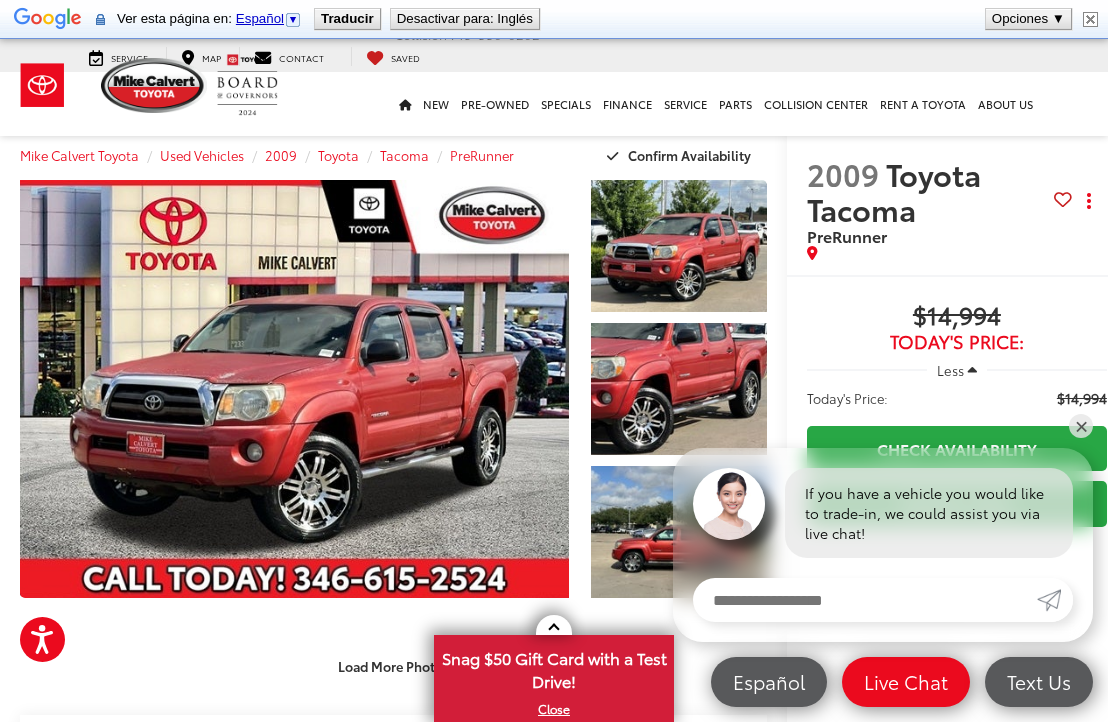 click at bounding box center (679, 246) 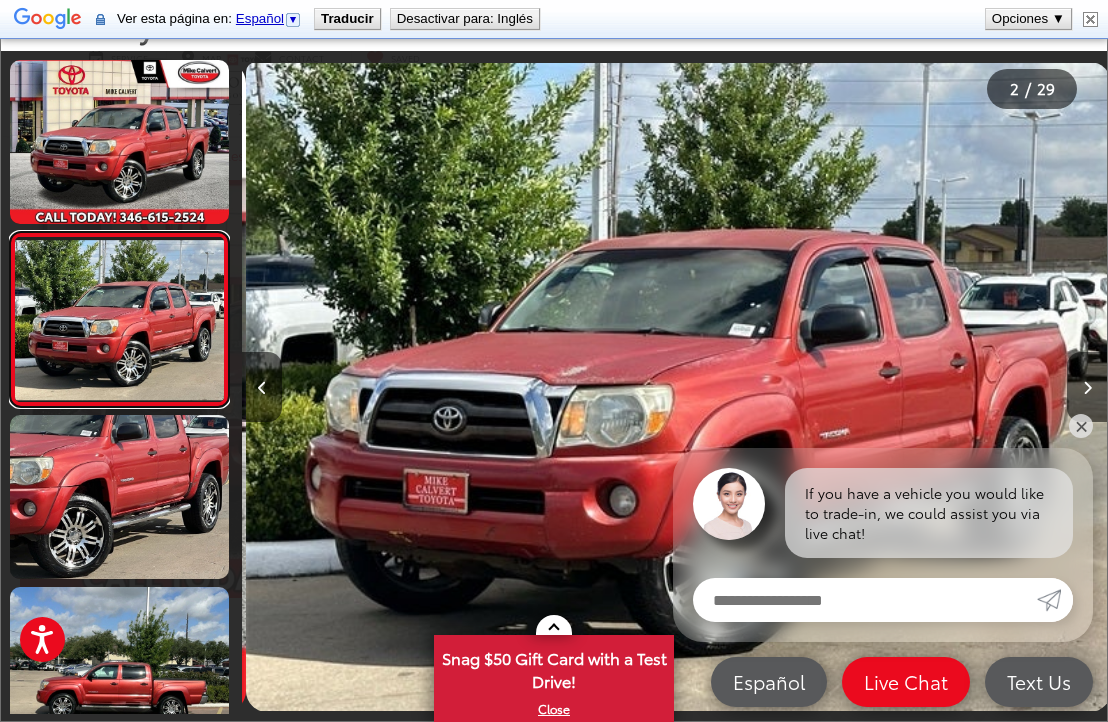 scroll, scrollTop: 0, scrollLeft: 865, axis: horizontal 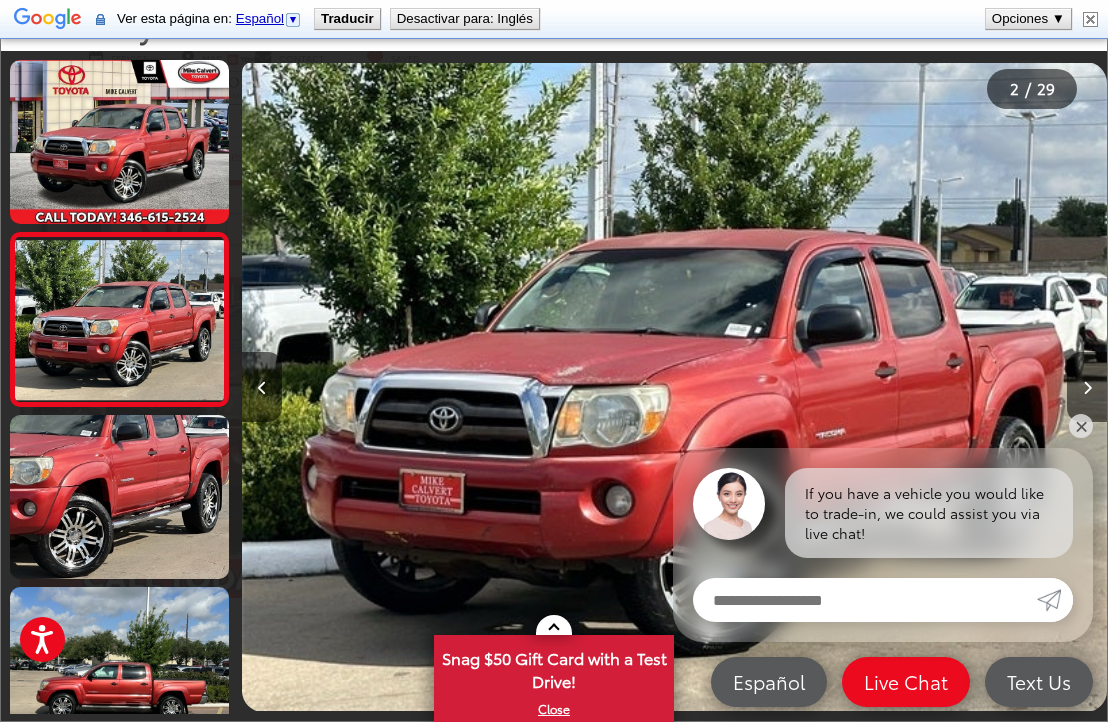 click at bounding box center [1087, 387] 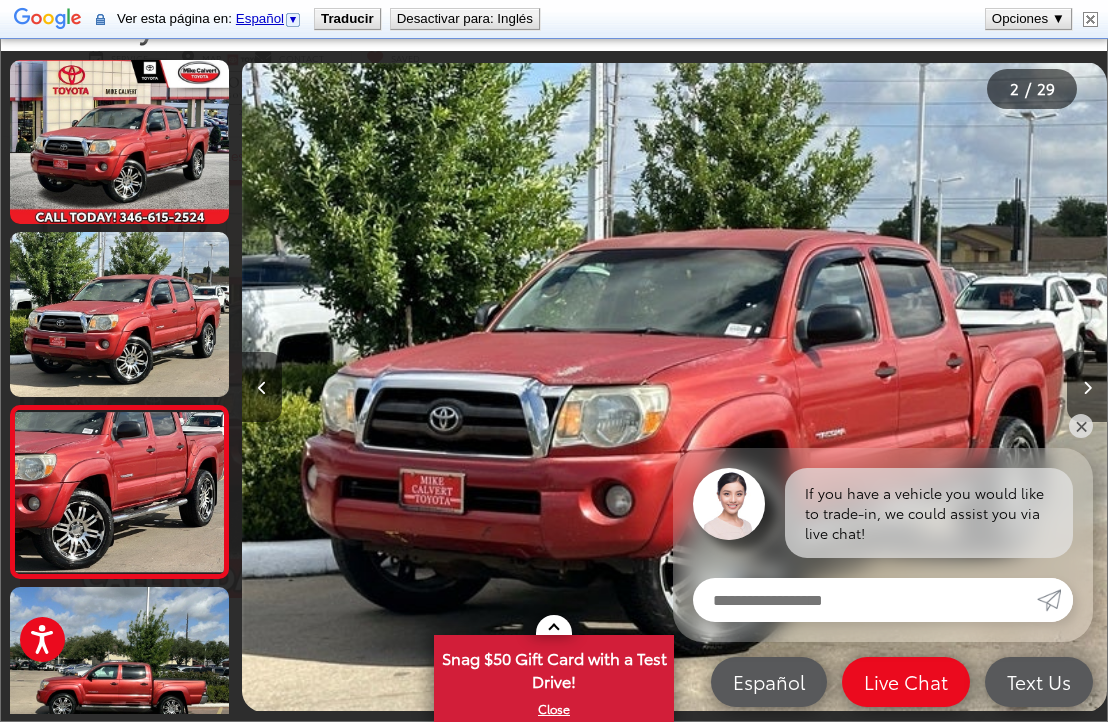 scroll, scrollTop: 48, scrollLeft: 0, axis: vertical 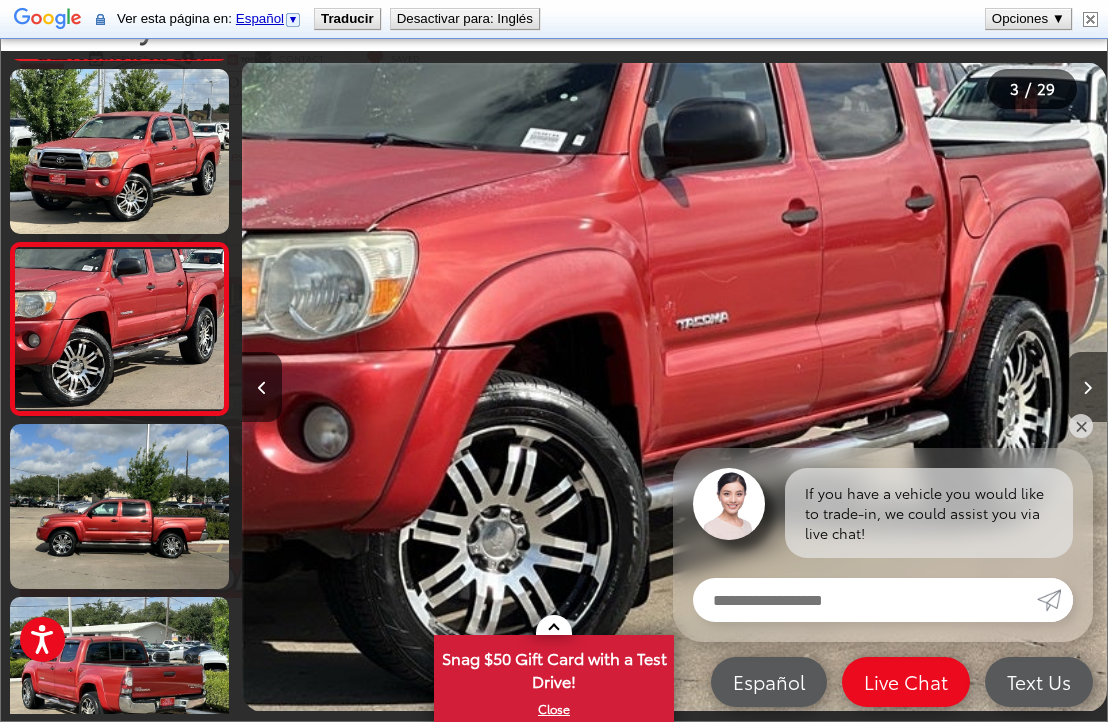 click at bounding box center (1087, 387) 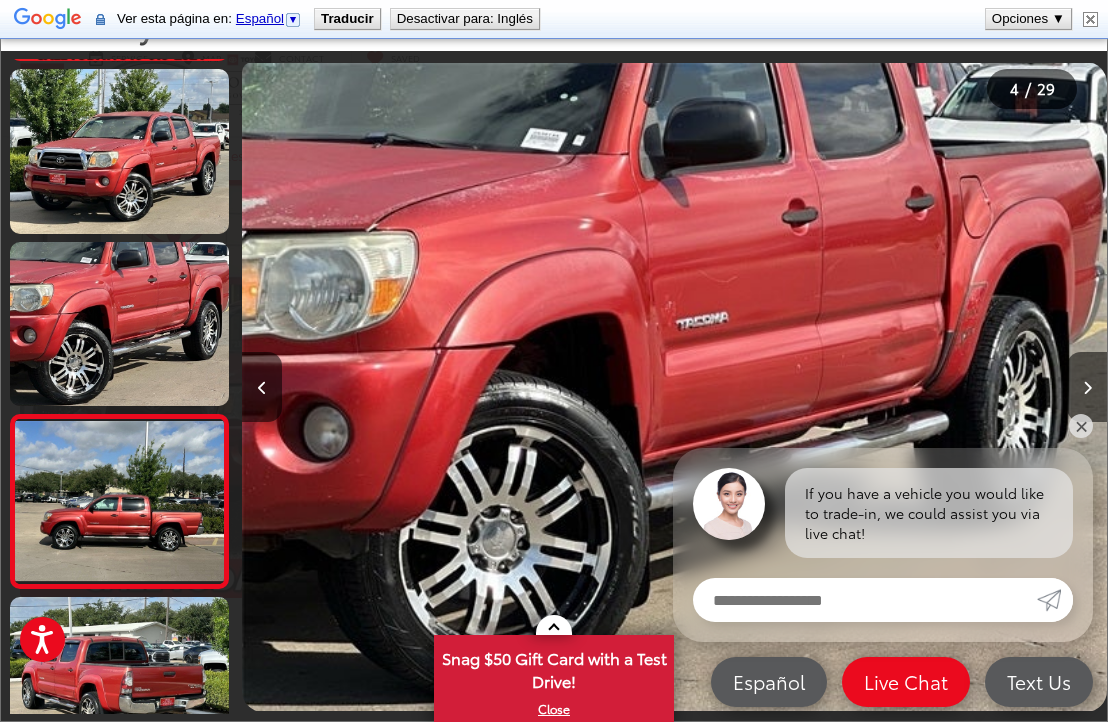 scroll, scrollTop: 0, scrollLeft: 2509, axis: horizontal 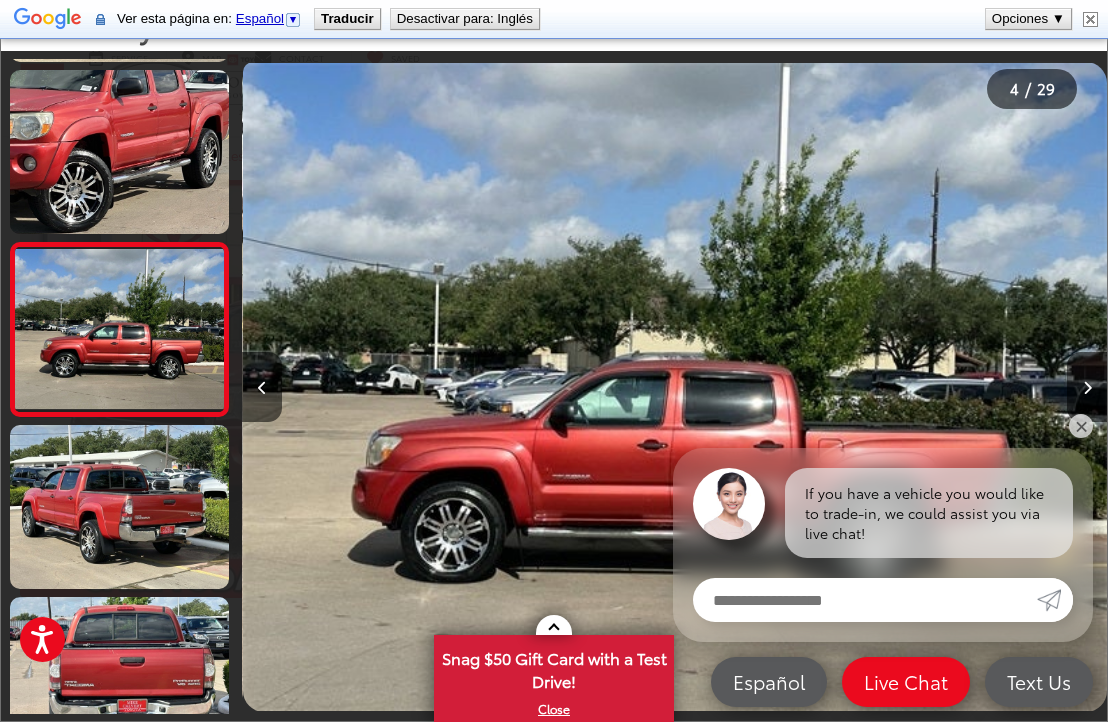 click at bounding box center [1087, 387] 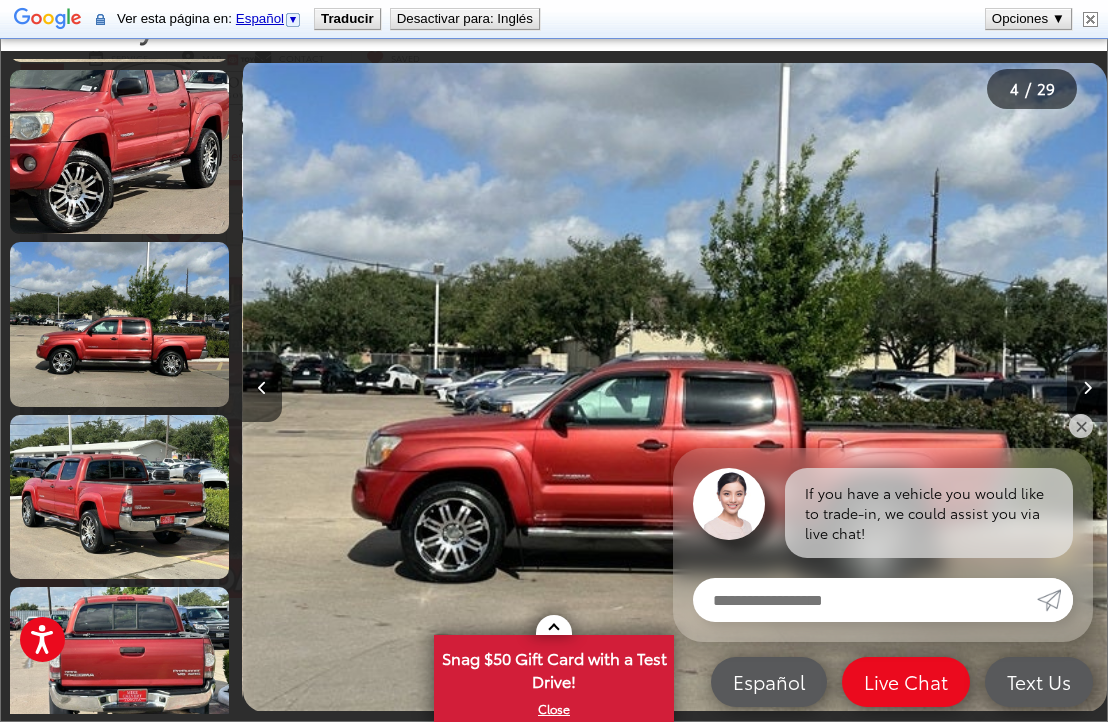 scroll, scrollTop: 0, scrollLeft: 2833, axis: horizontal 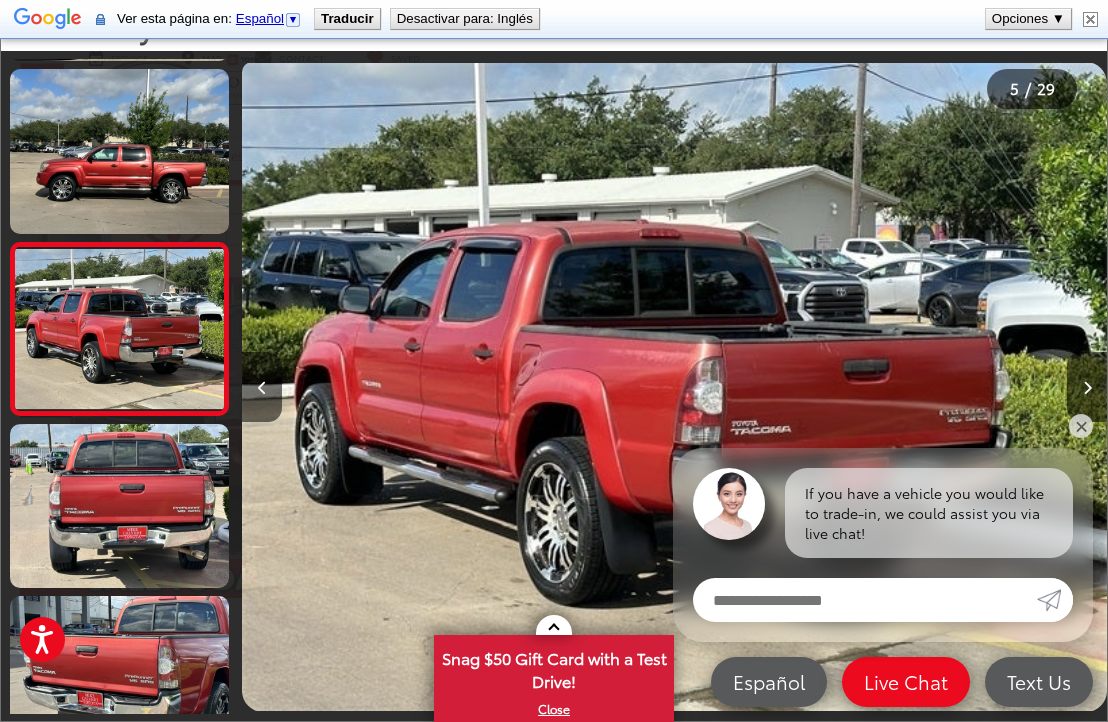 click at bounding box center (1087, 387) 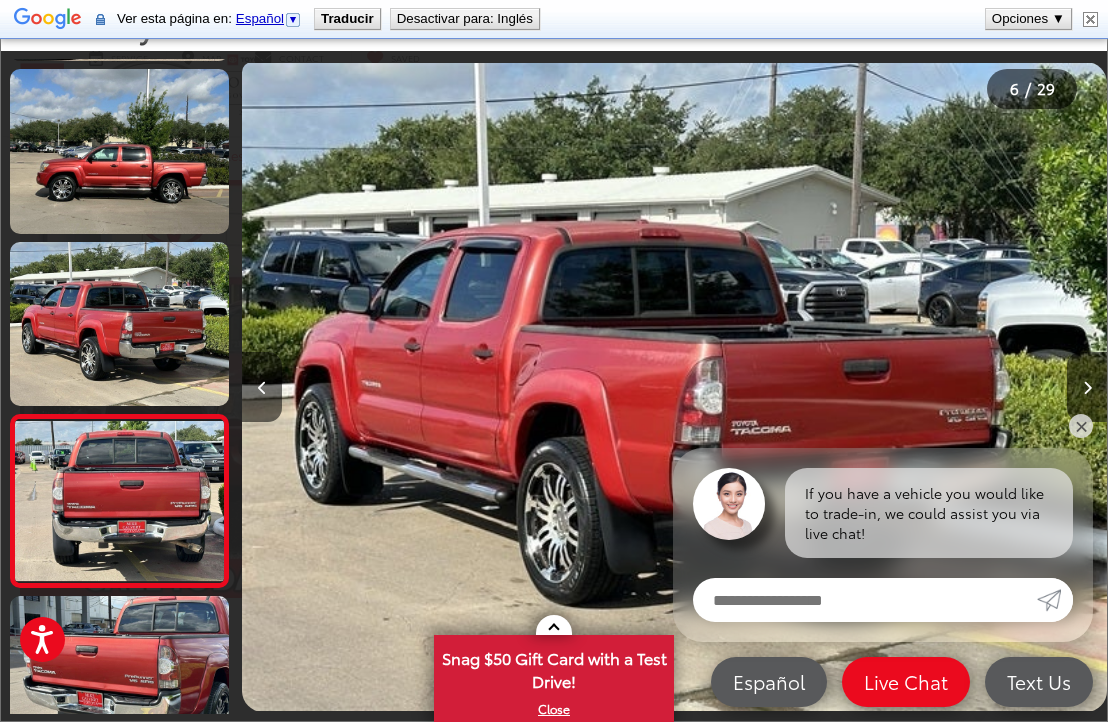scroll, scrollTop: 667, scrollLeft: 0, axis: vertical 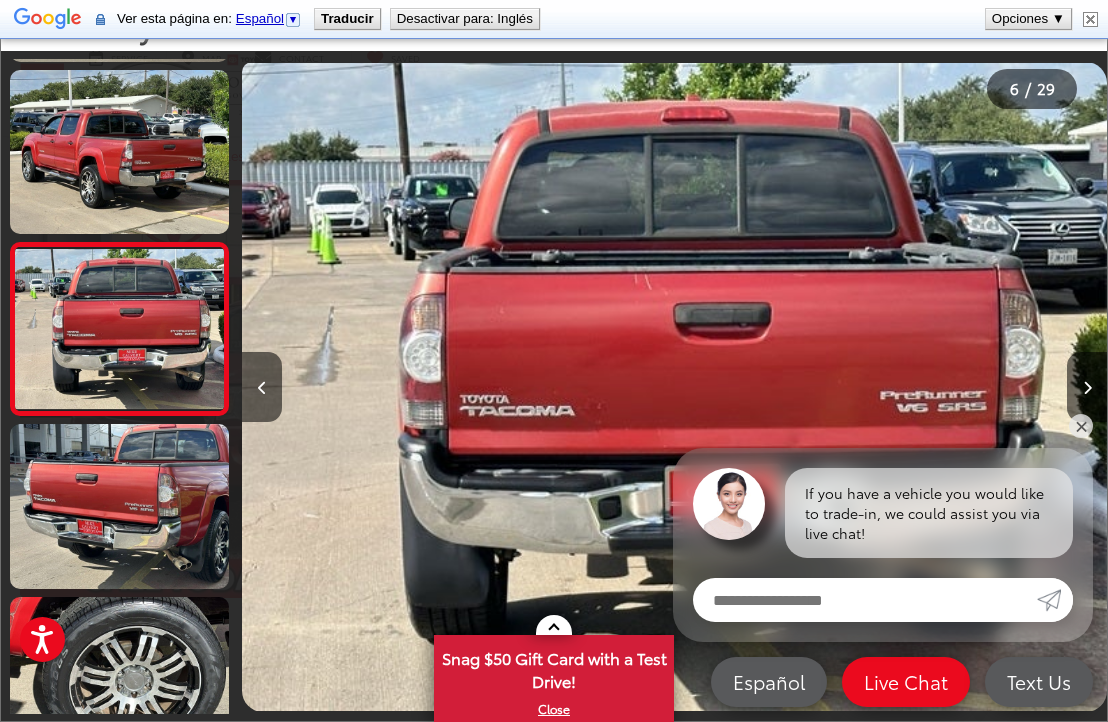 click at bounding box center (1087, 387) 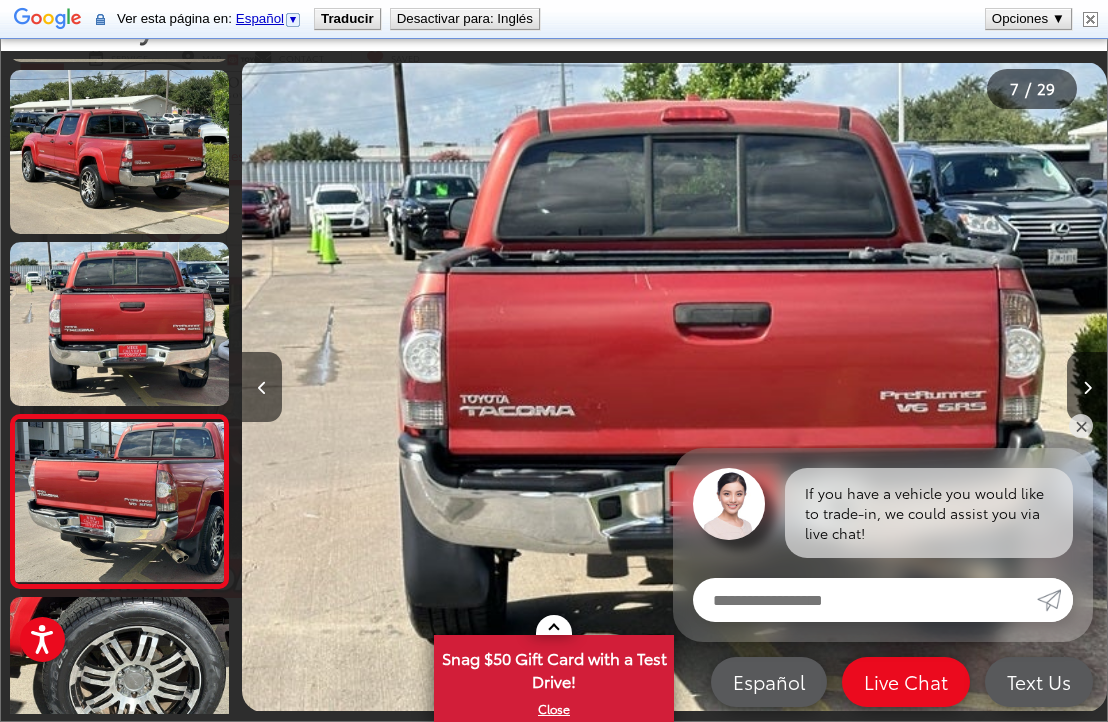 scroll, scrollTop: 0, scrollLeft: 5052, axis: horizontal 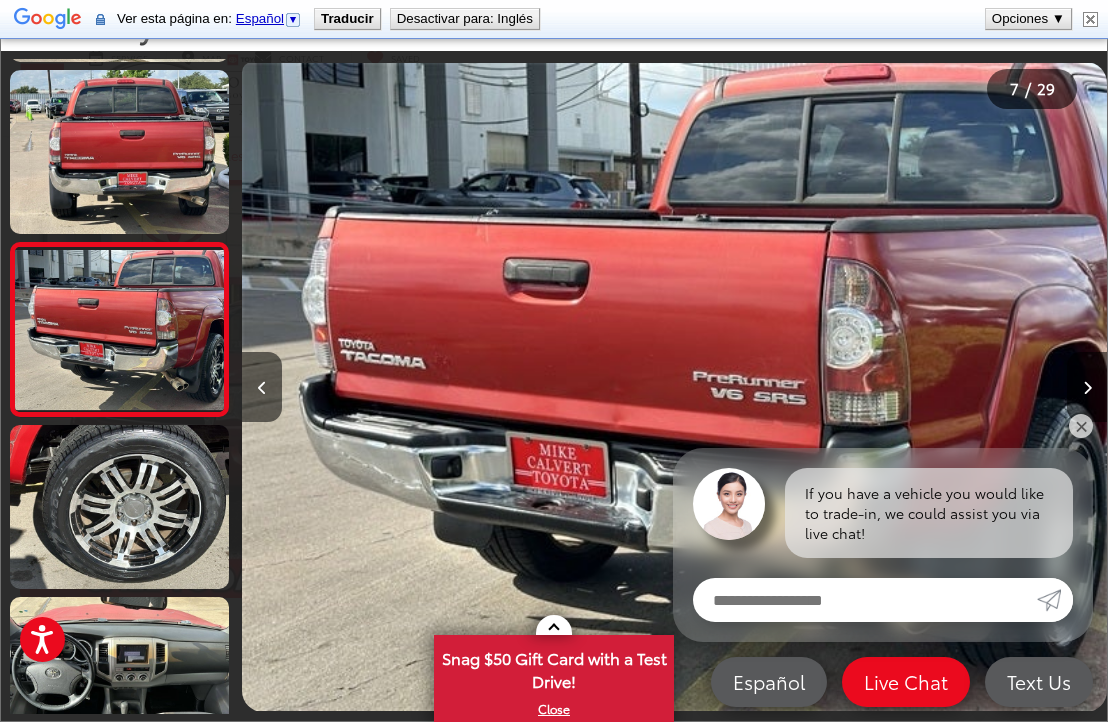 click at bounding box center (1087, 387) 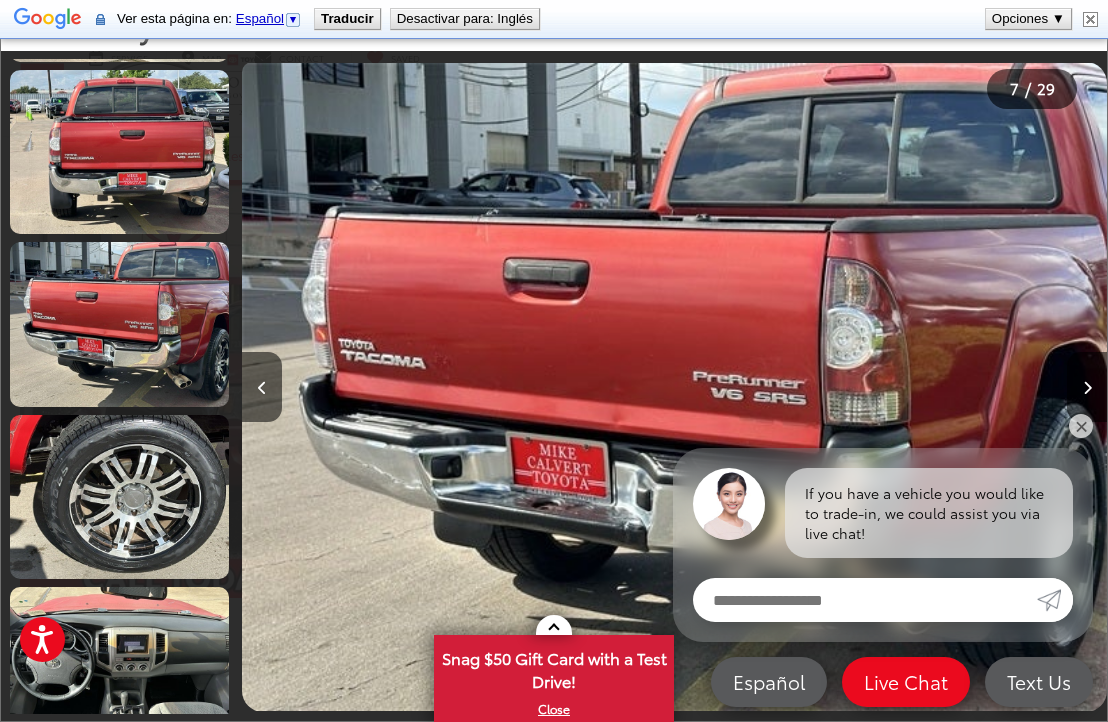 scroll, scrollTop: 0, scrollLeft: 5519, axis: horizontal 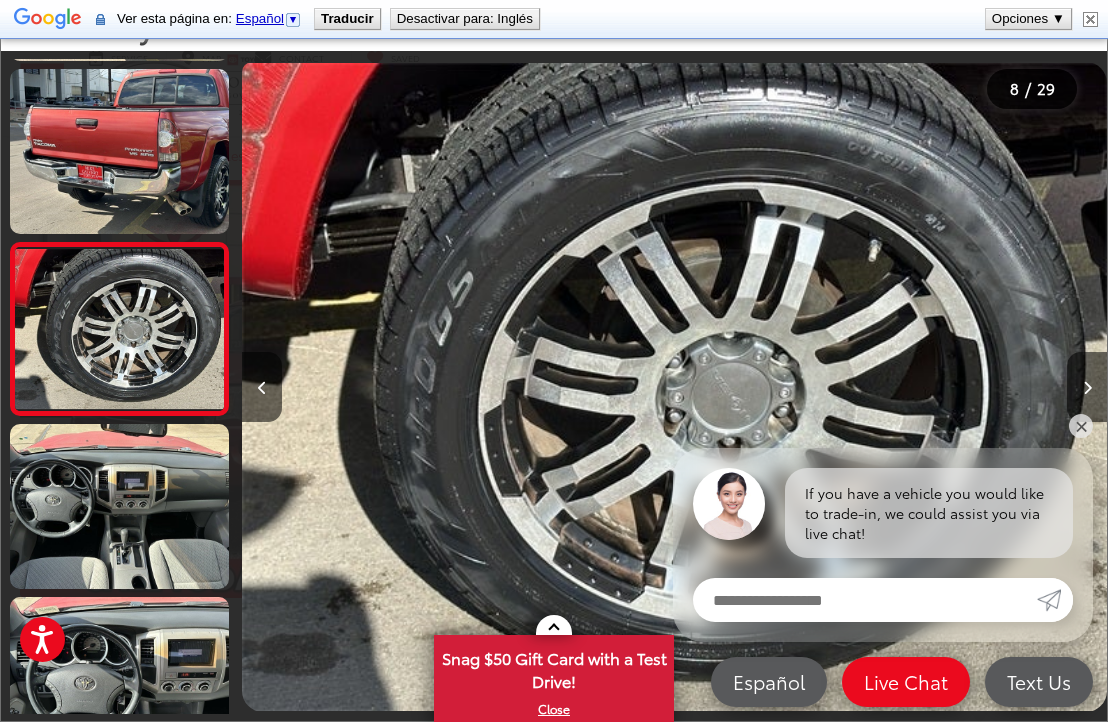 click at bounding box center [1087, 387] 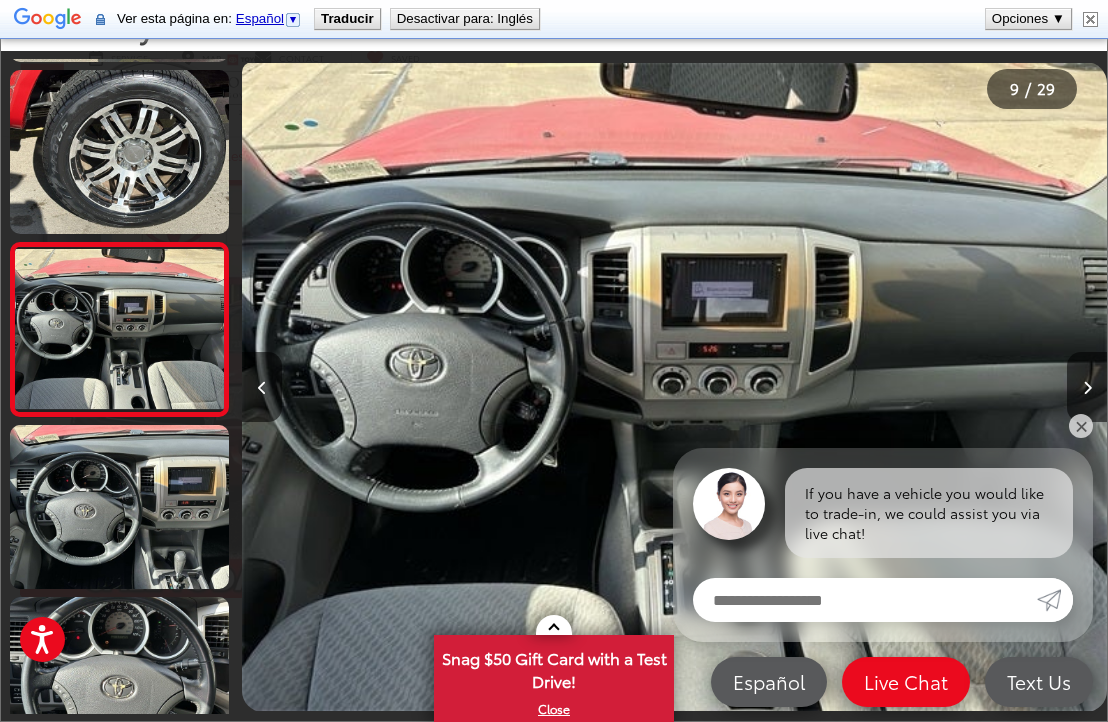click at bounding box center [1087, 387] 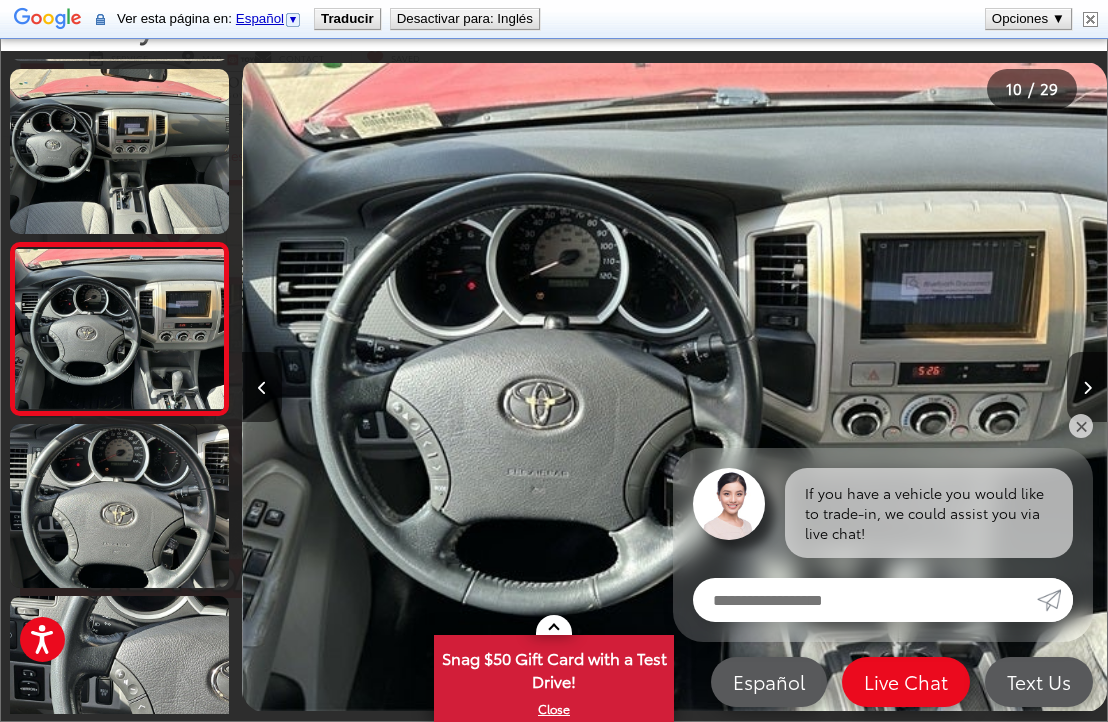 click at bounding box center (1087, 387) 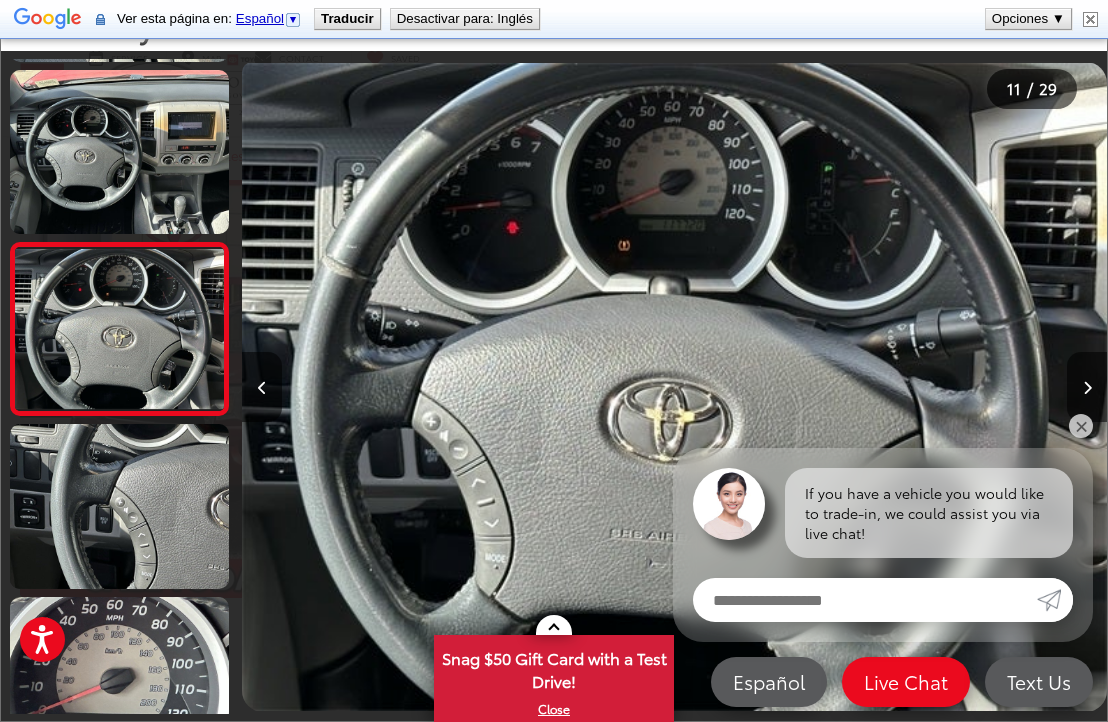 click at bounding box center (1087, 387) 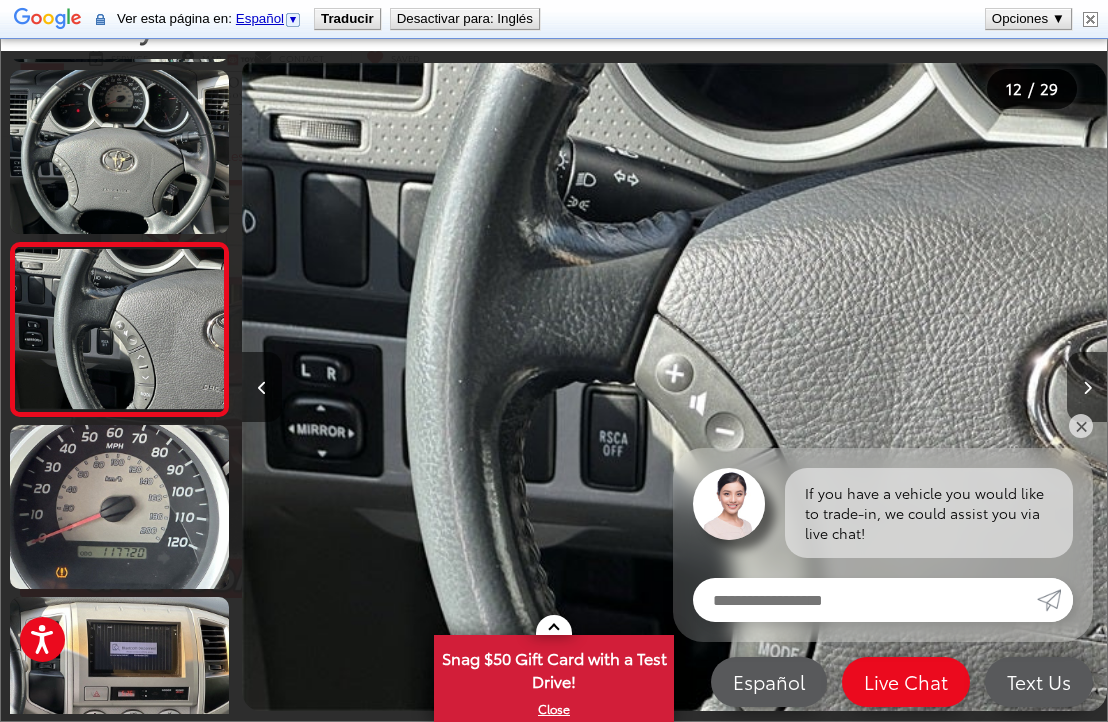 click at bounding box center (1087, 387) 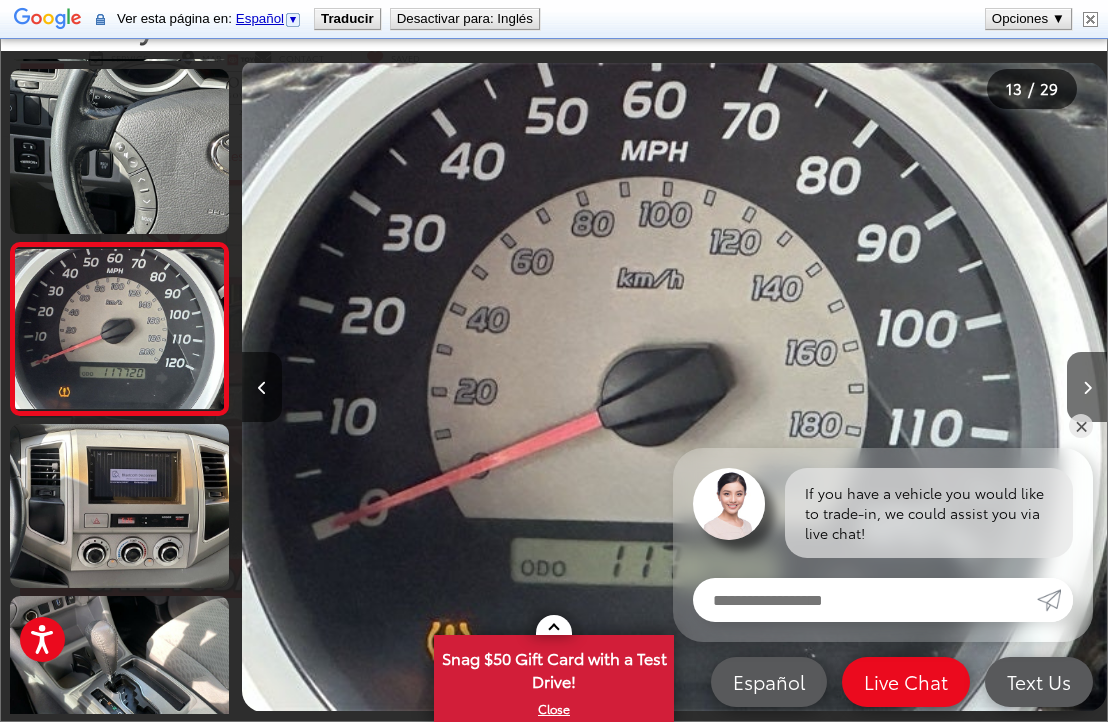 click at bounding box center (1087, 387) 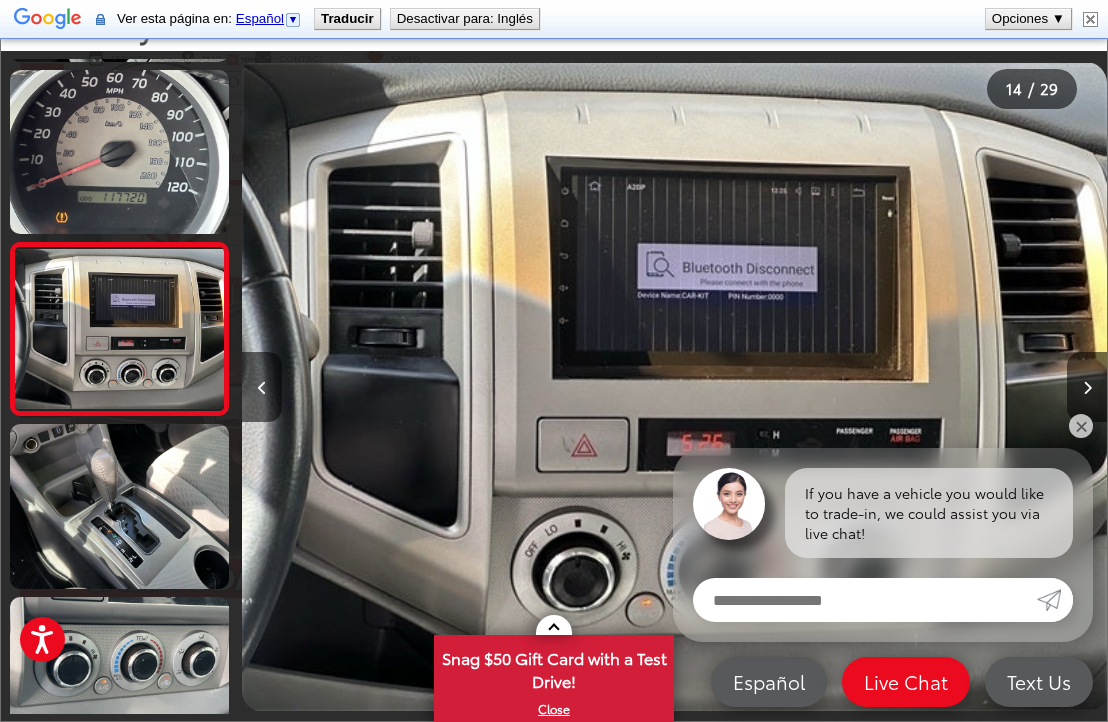 click at bounding box center (1087, 387) 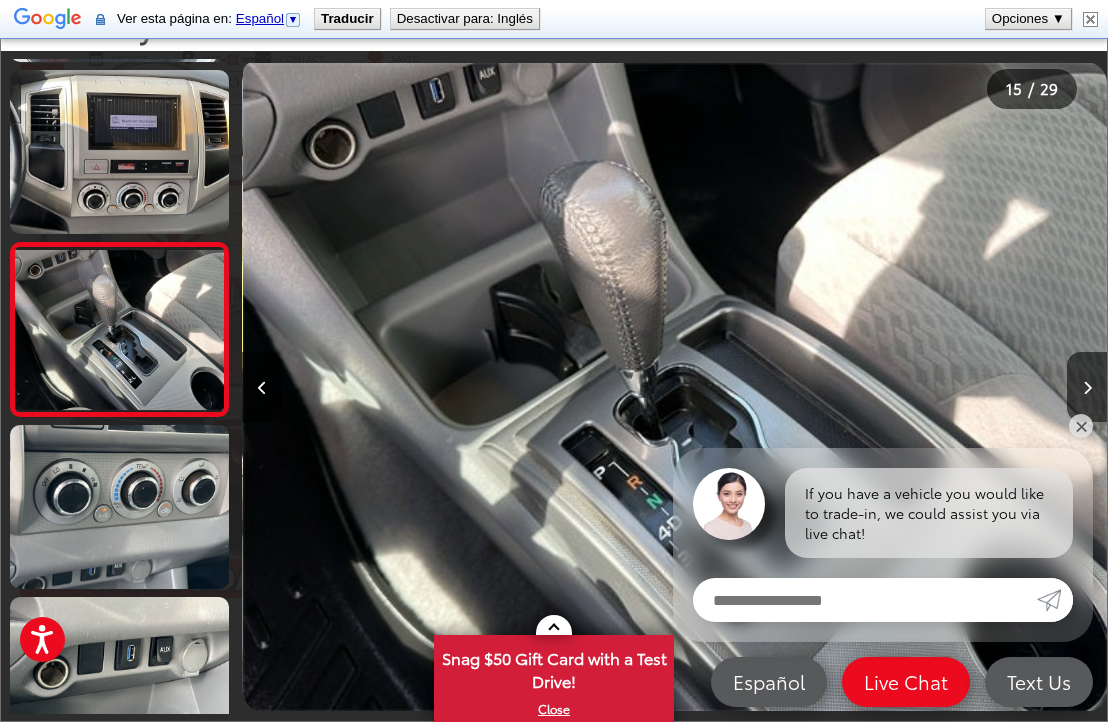 click at bounding box center (1087, 387) 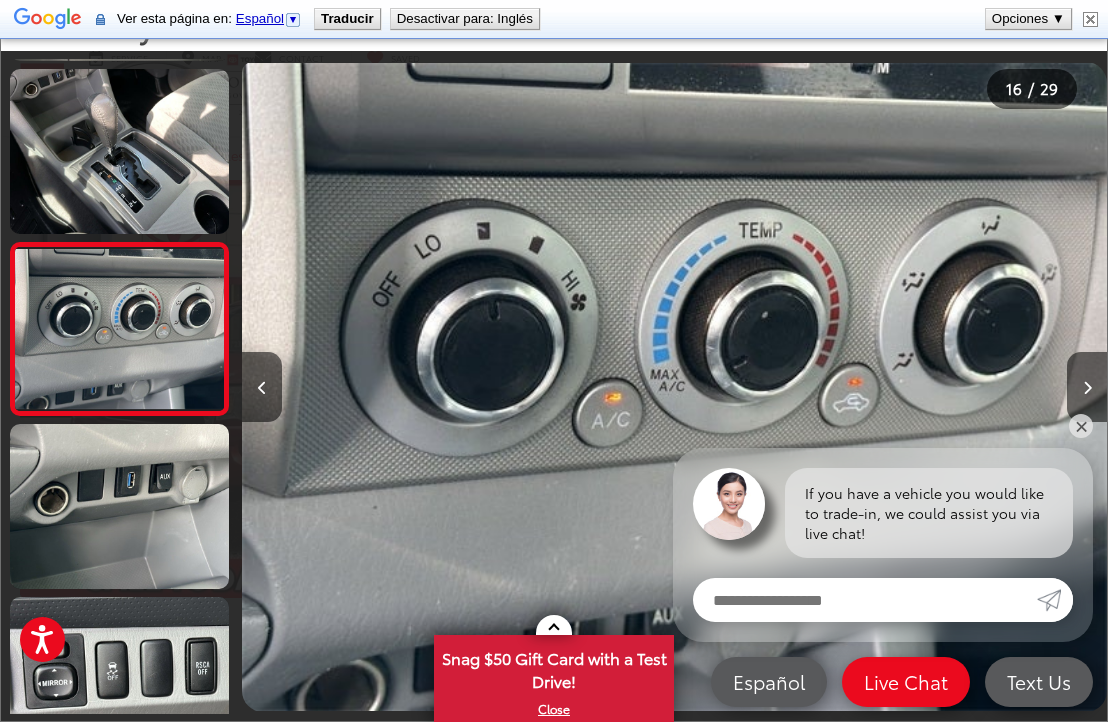 click at bounding box center [1087, 387] 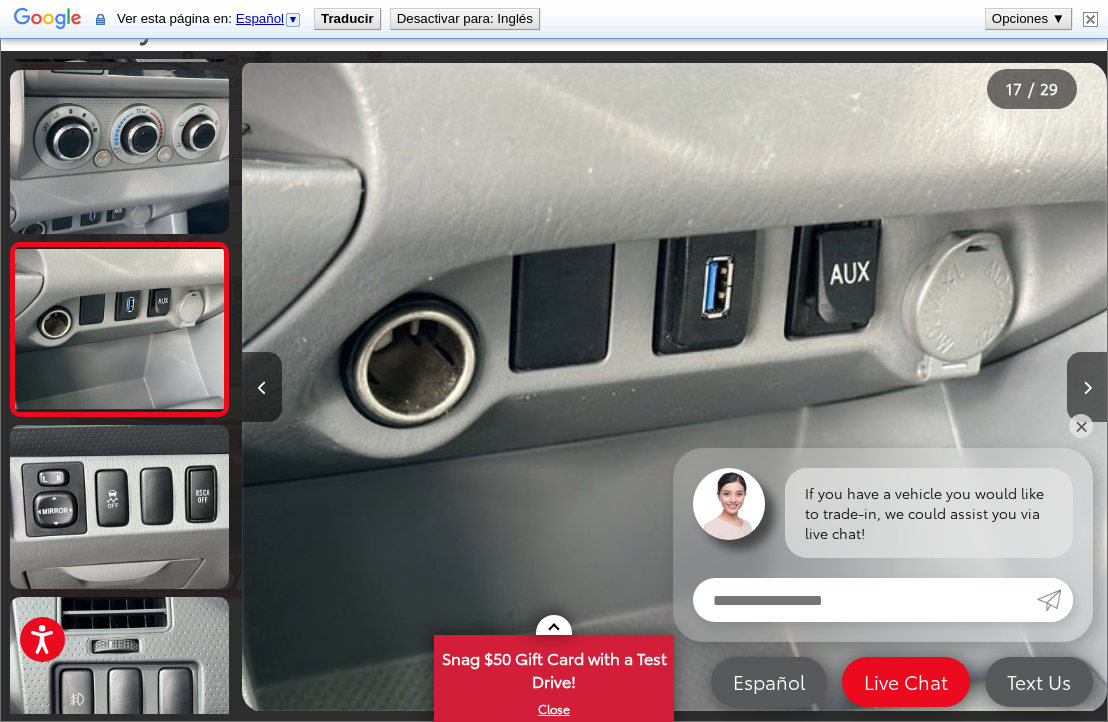 click at bounding box center [1087, 387] 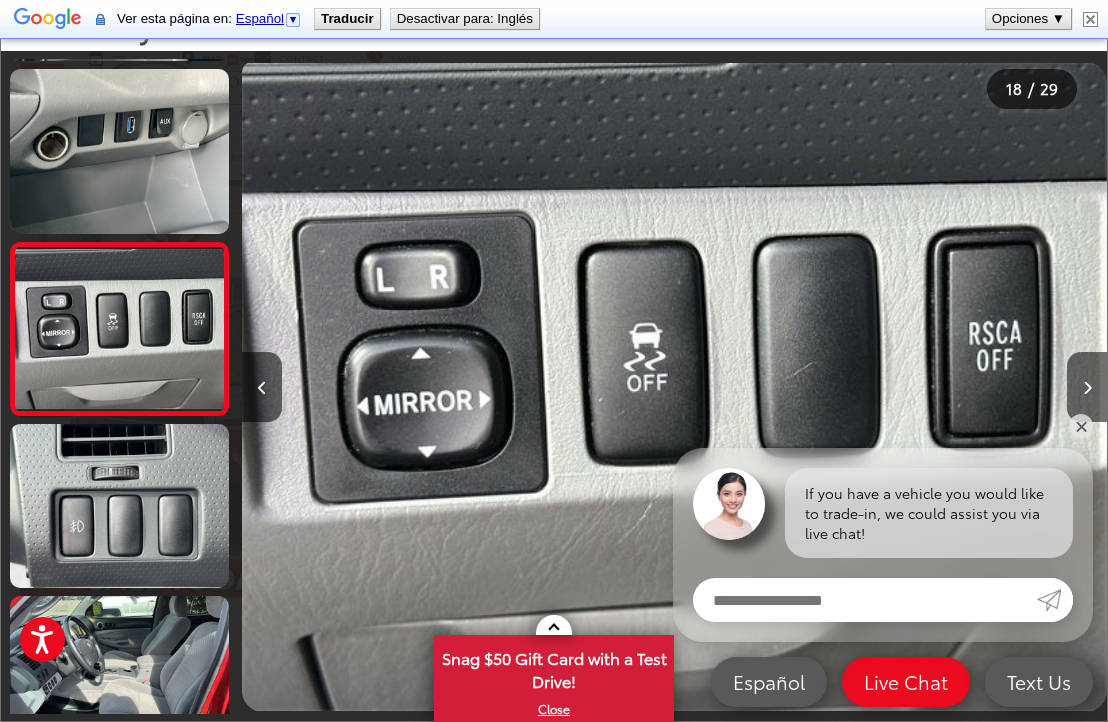click at bounding box center [1087, 387] 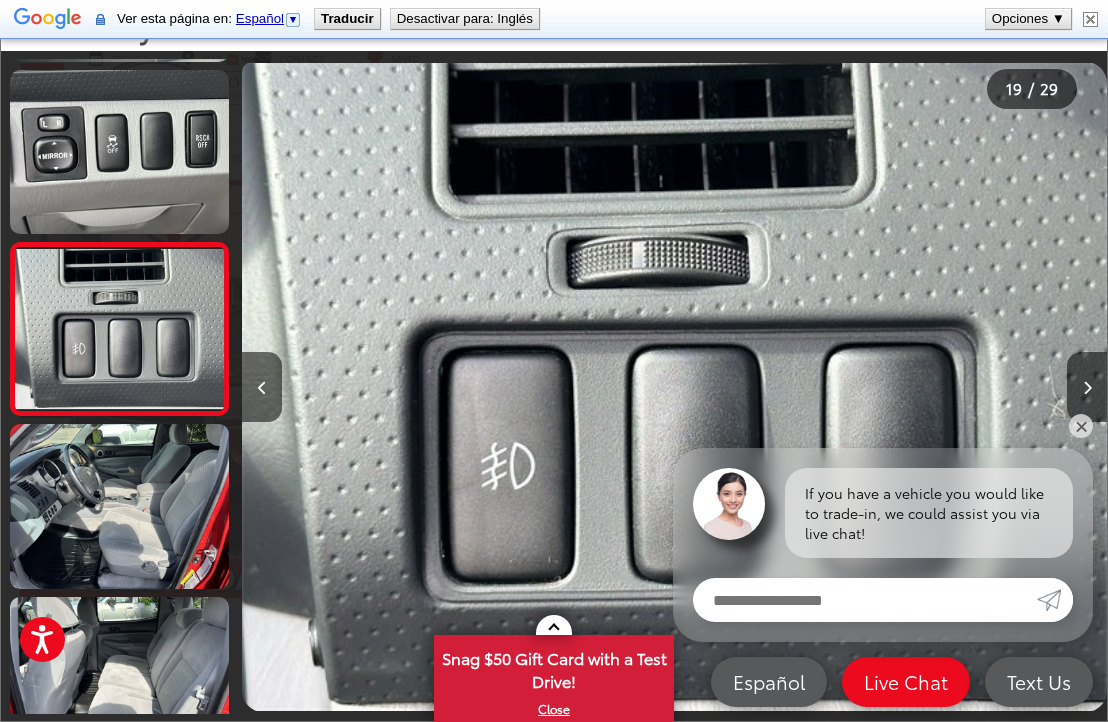 click at bounding box center (1087, 387) 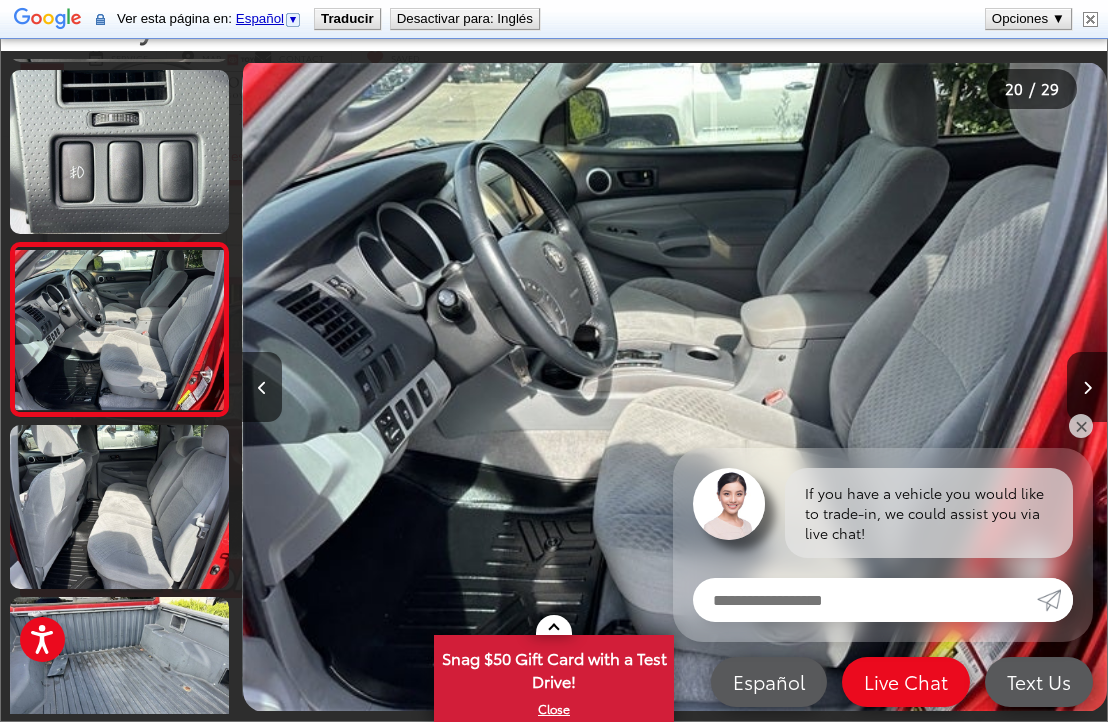 click at bounding box center (1087, 387) 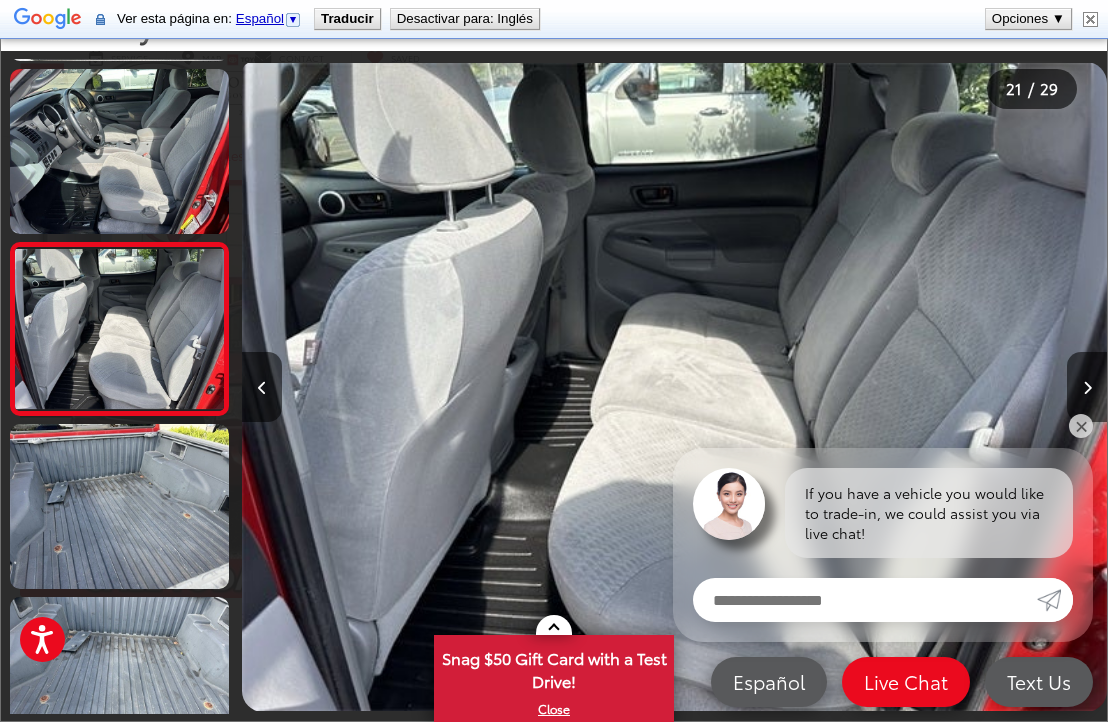 click at bounding box center (1087, 387) 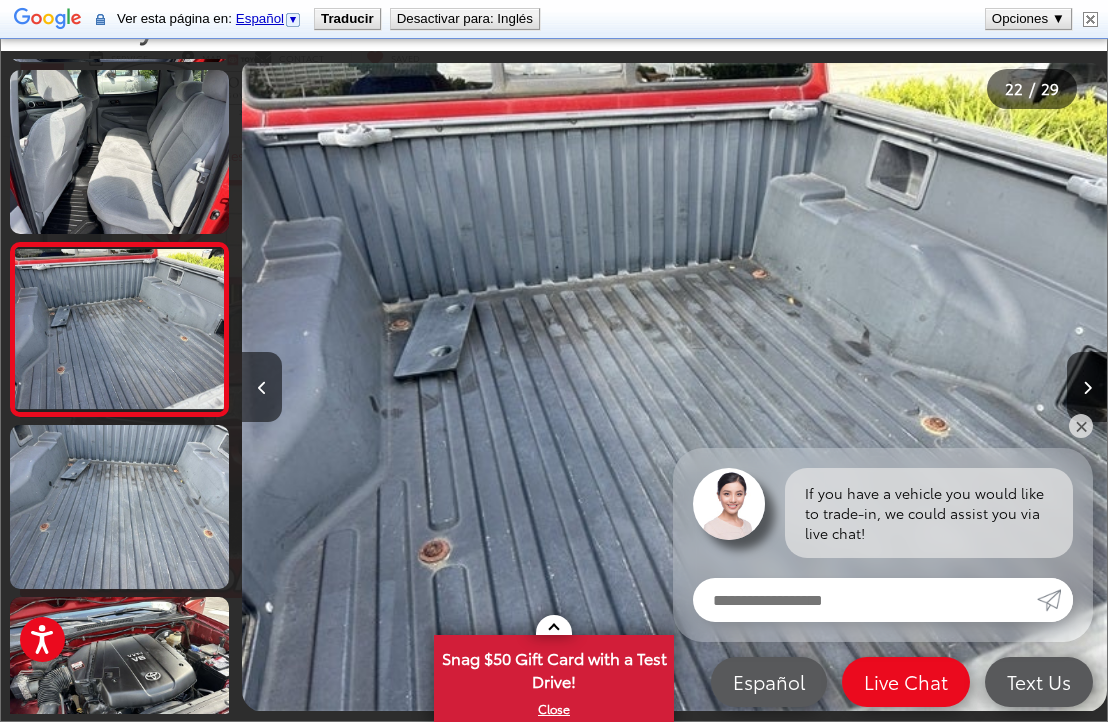 click at bounding box center [1087, 387] 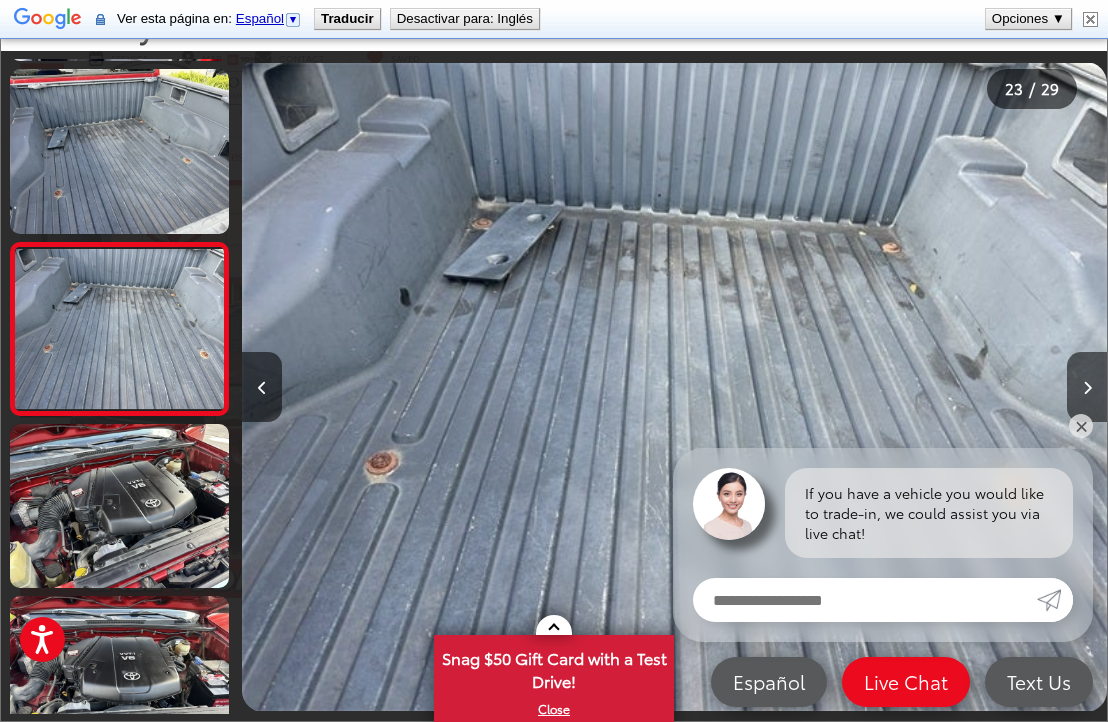 click at bounding box center [1087, 387] 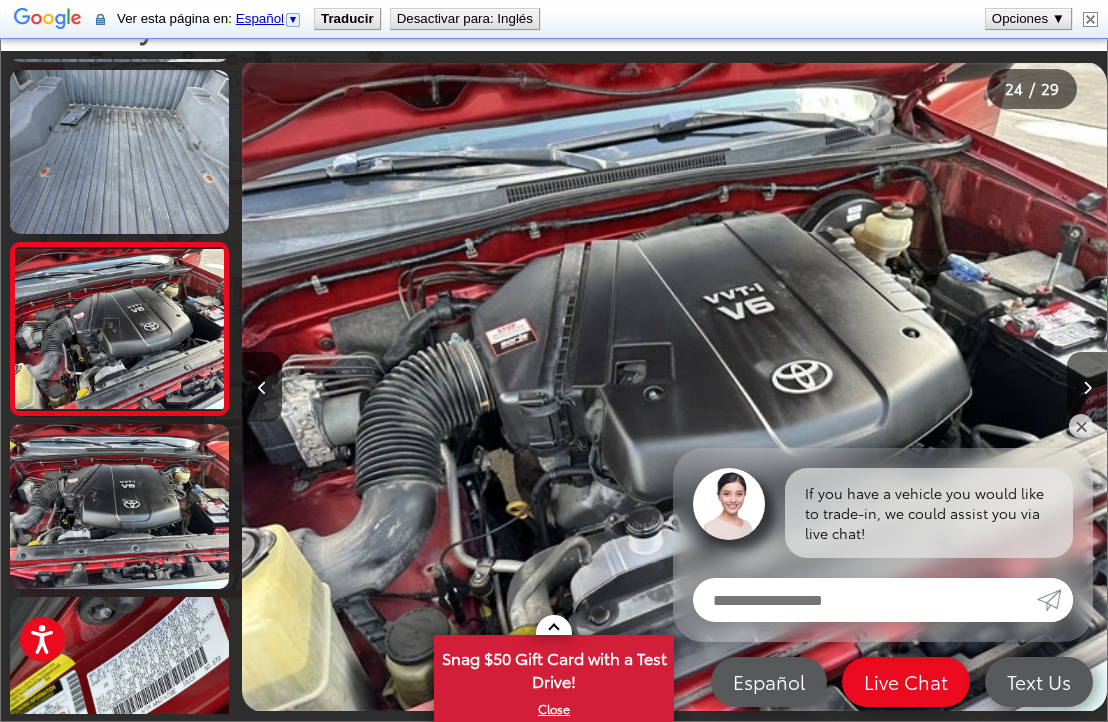 click at bounding box center [1087, 387] 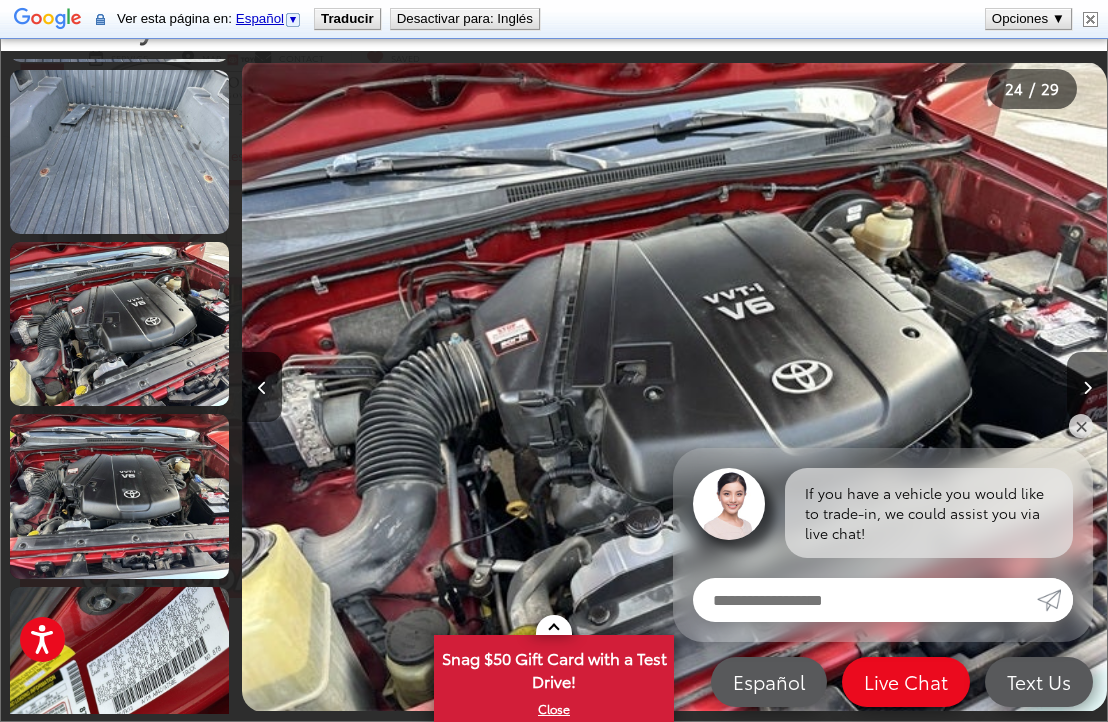 scroll, scrollTop: 0, scrollLeft: 20614, axis: horizontal 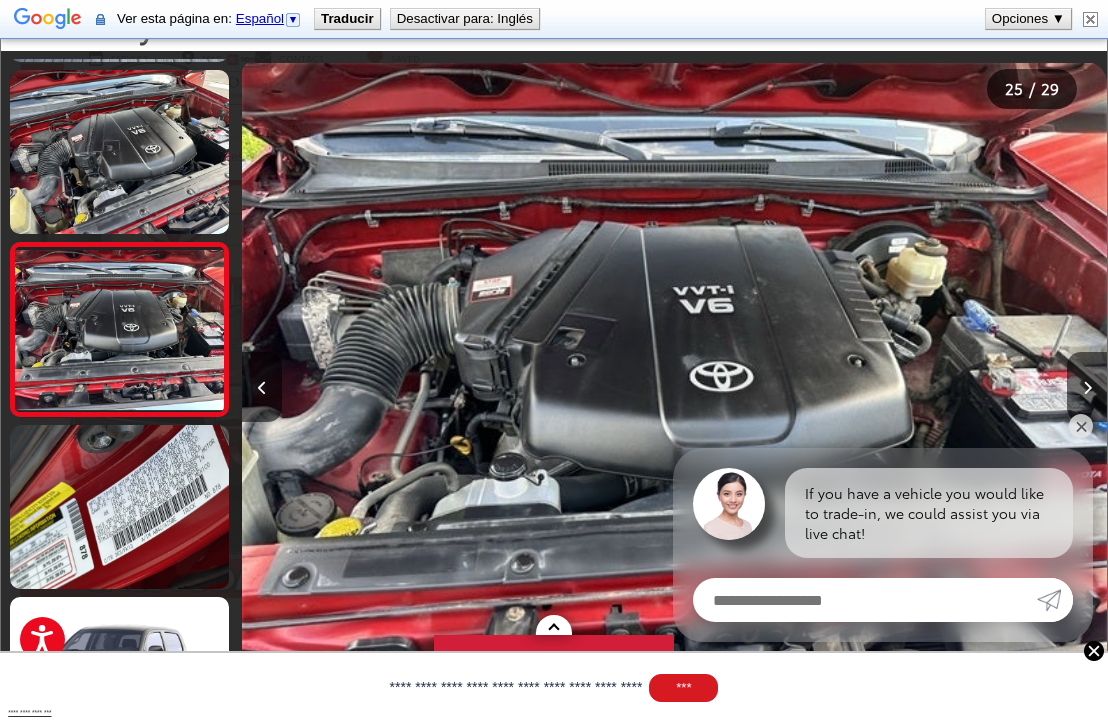 click at bounding box center [1087, 387] 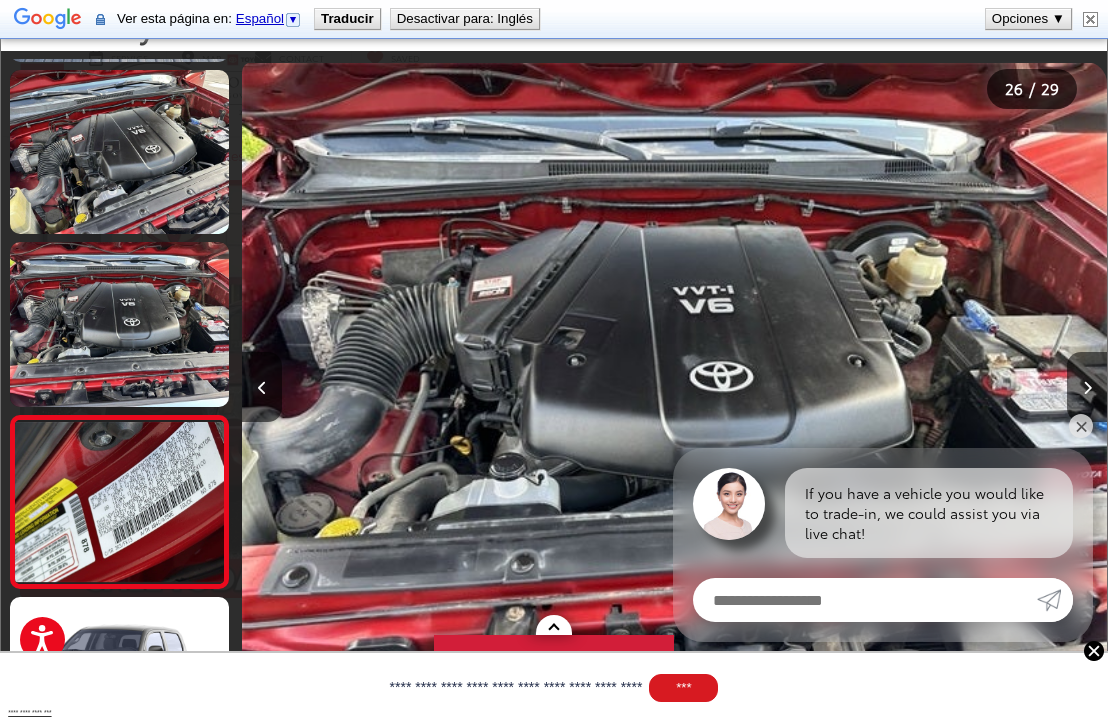 scroll, scrollTop: 0, scrollLeft: 21070, axis: horizontal 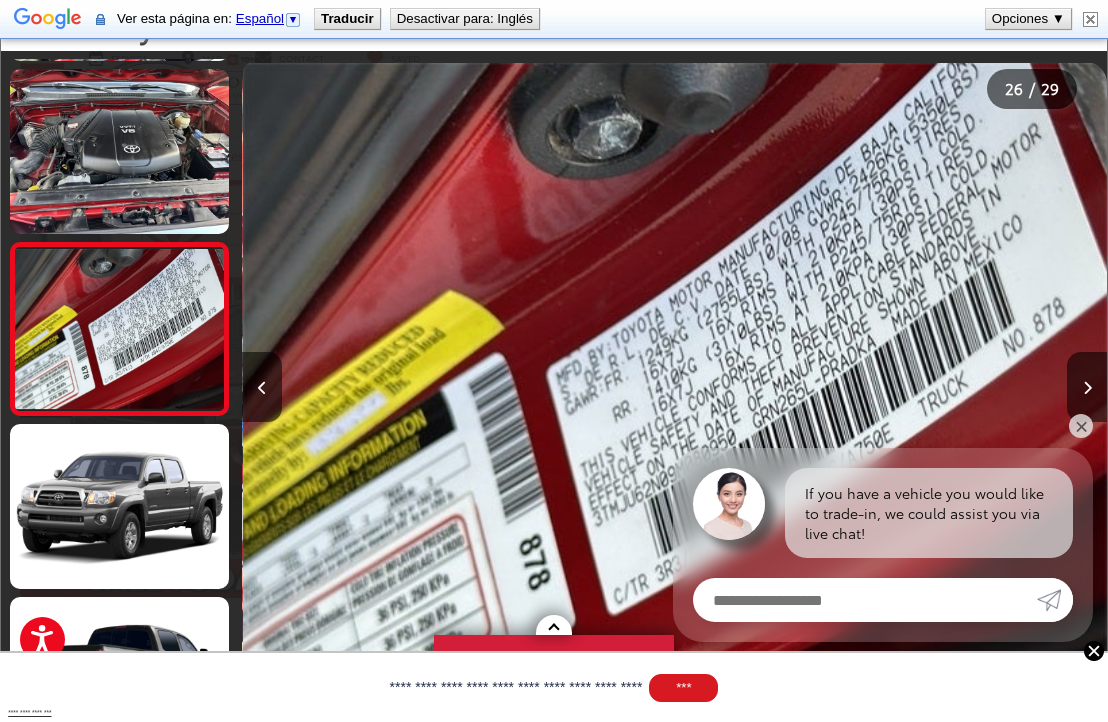 click at bounding box center [1087, 387] 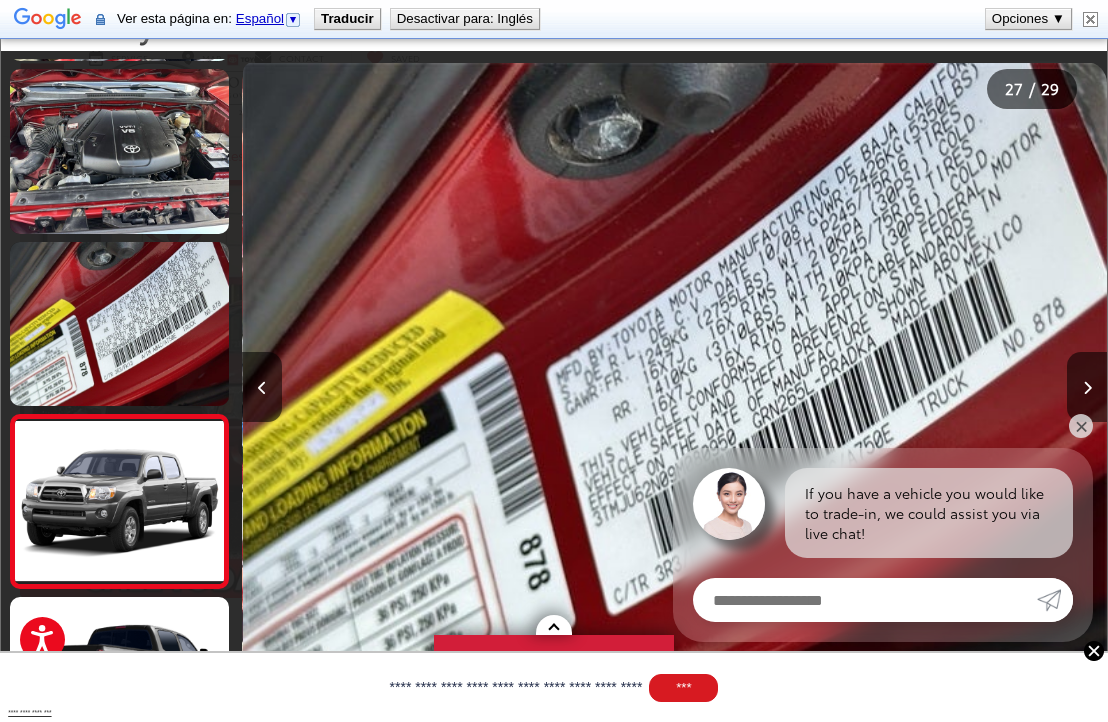 scroll, scrollTop: 0, scrollLeft: 22406, axis: horizontal 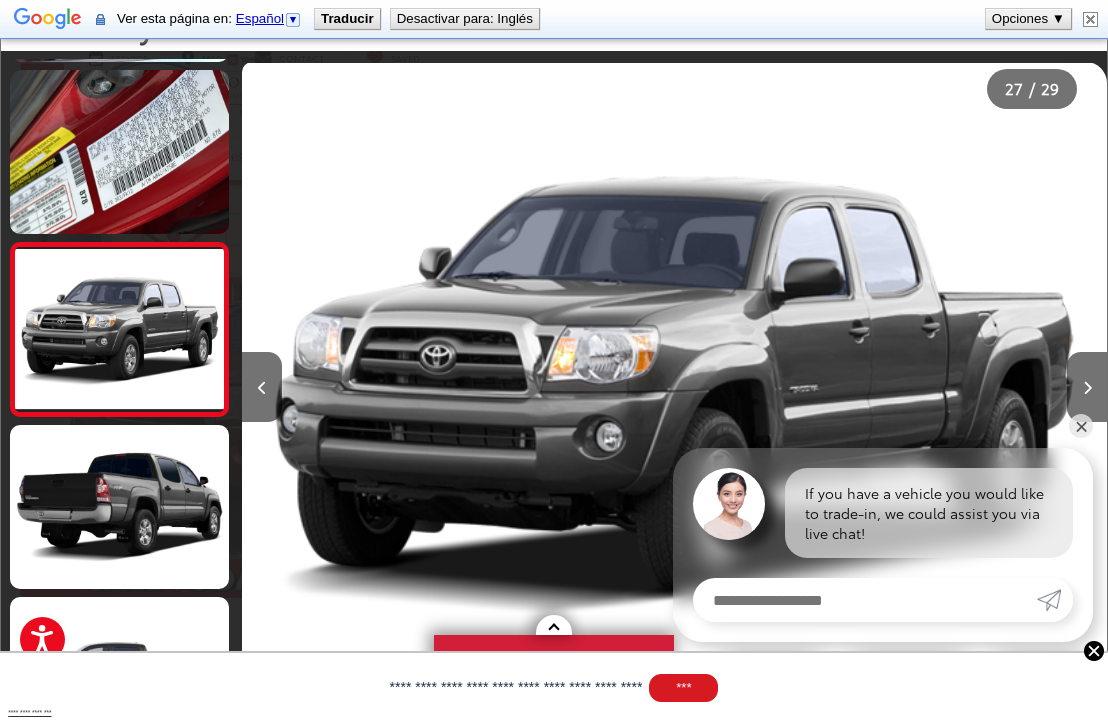 click at bounding box center (1087, 387) 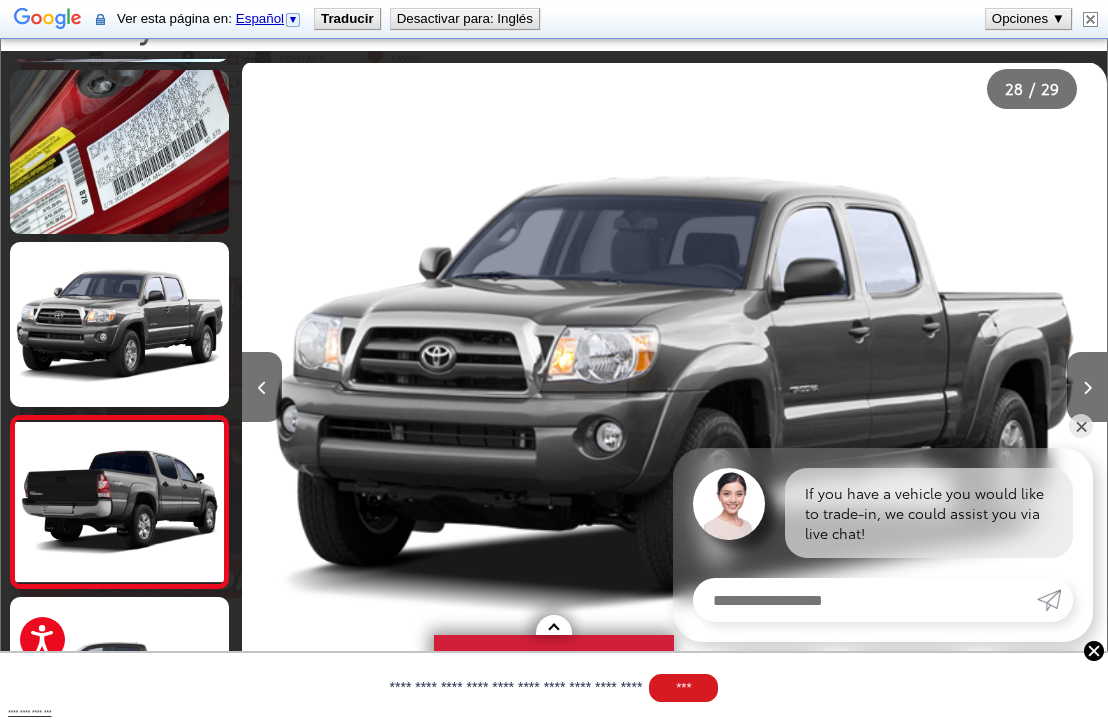scroll, scrollTop: 0, scrollLeft: 23084, axis: horizontal 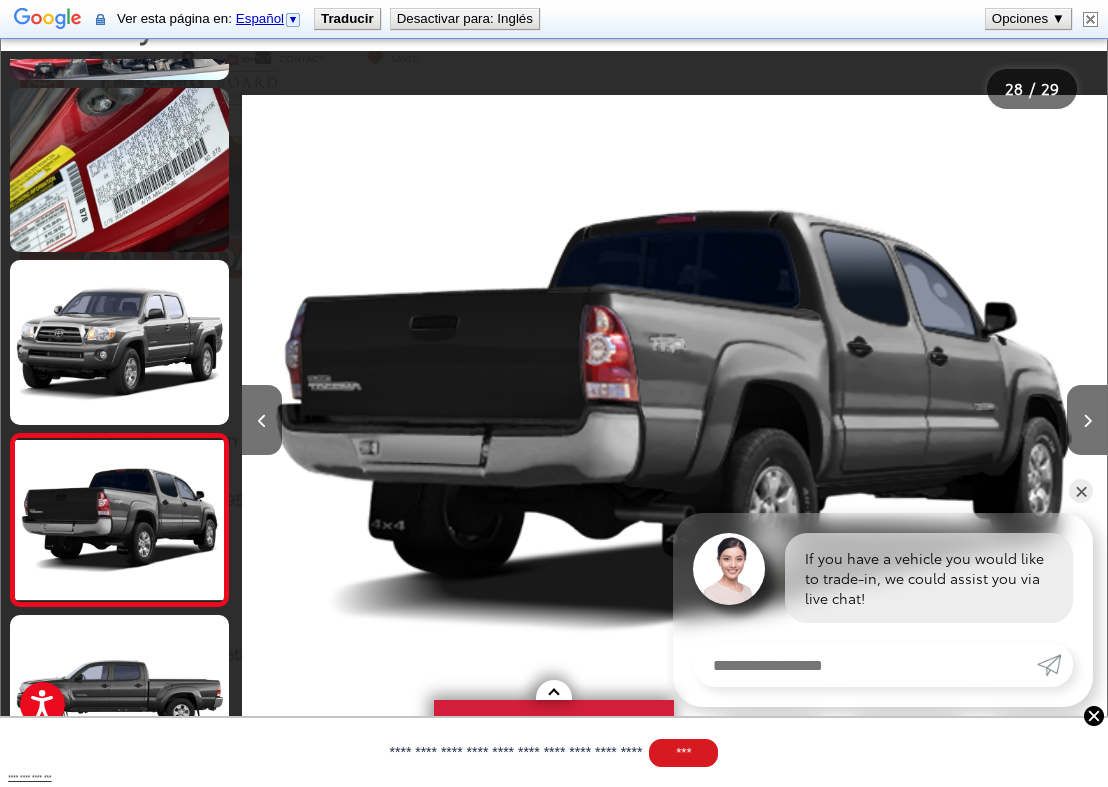 click at bounding box center (1087, 420) 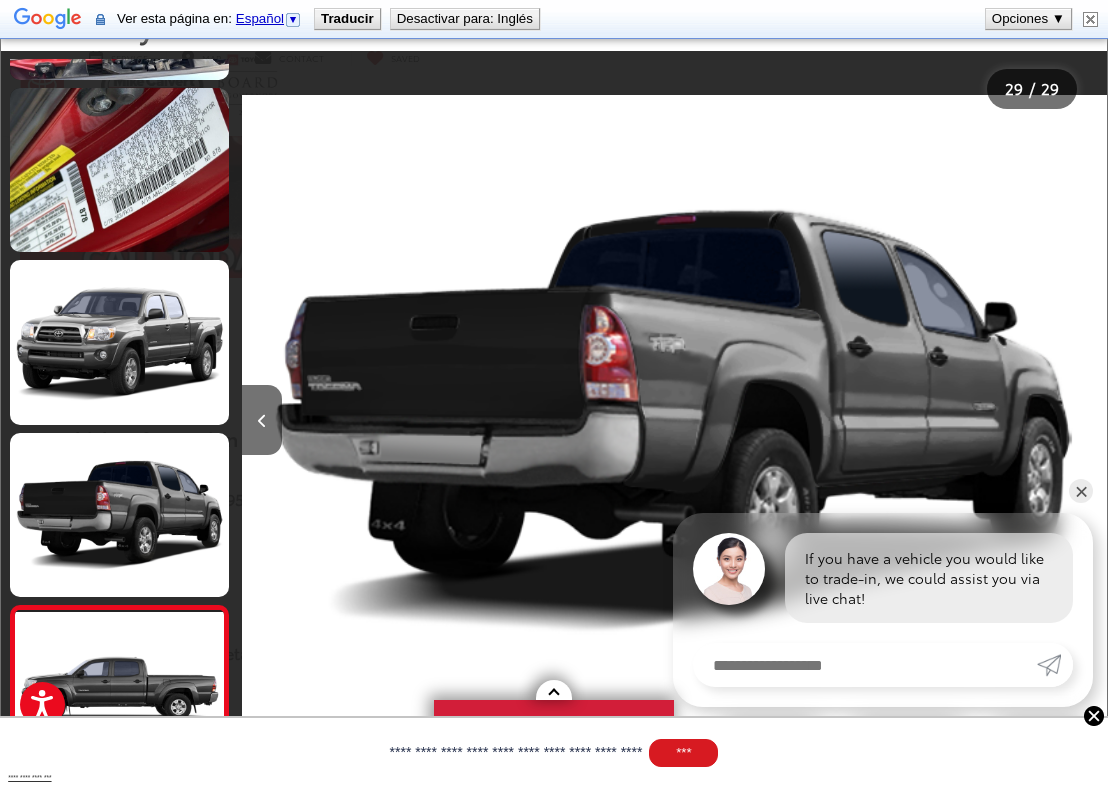 scroll, scrollTop: 4280, scrollLeft: 0, axis: vertical 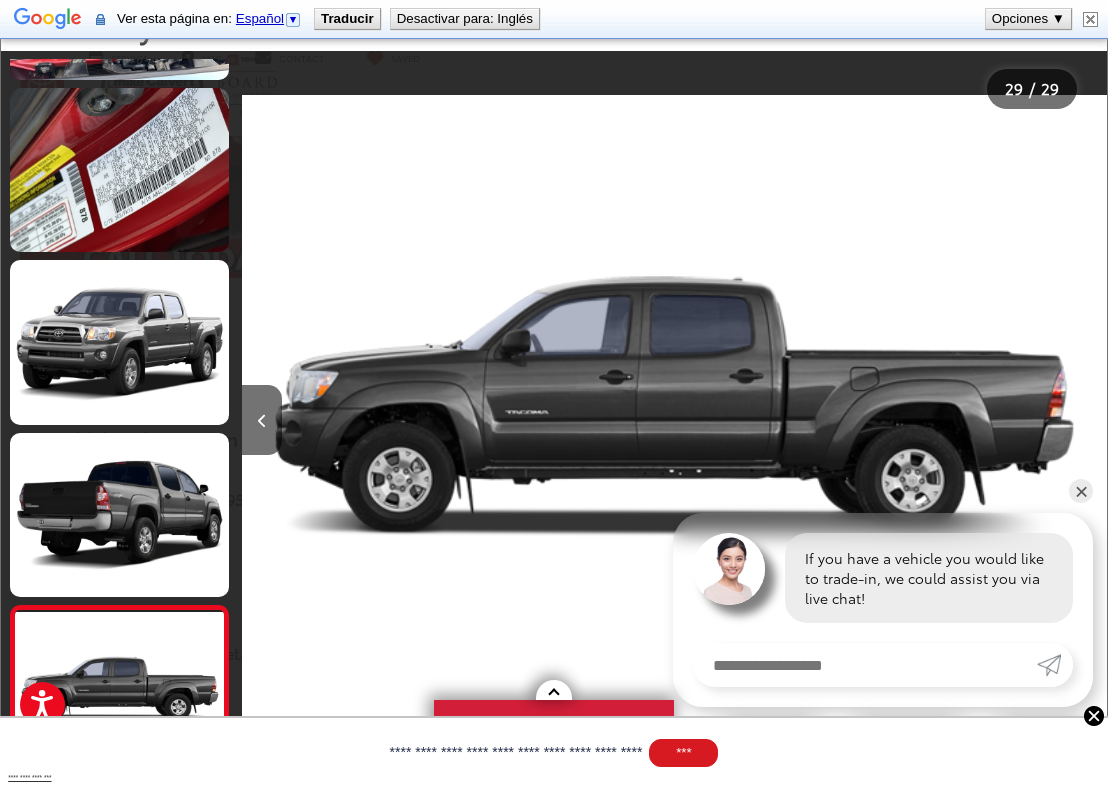click at bounding box center (999, 419) 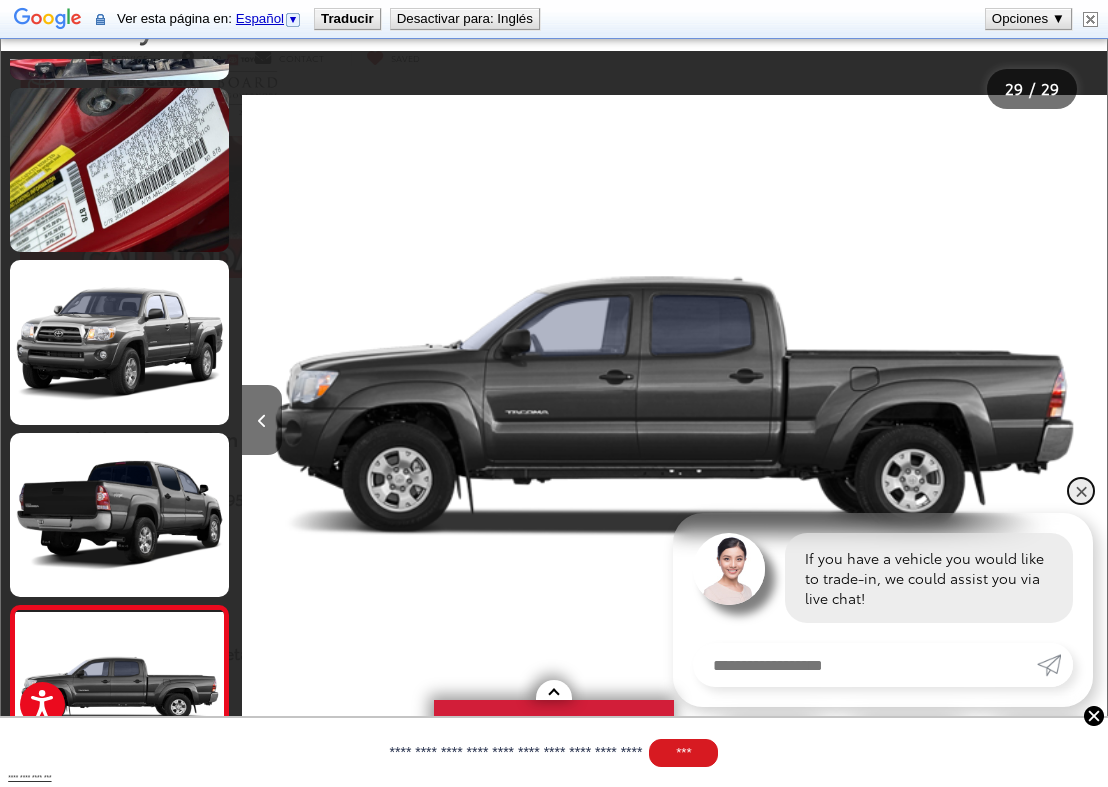 click on "✕" at bounding box center [1081, 491] 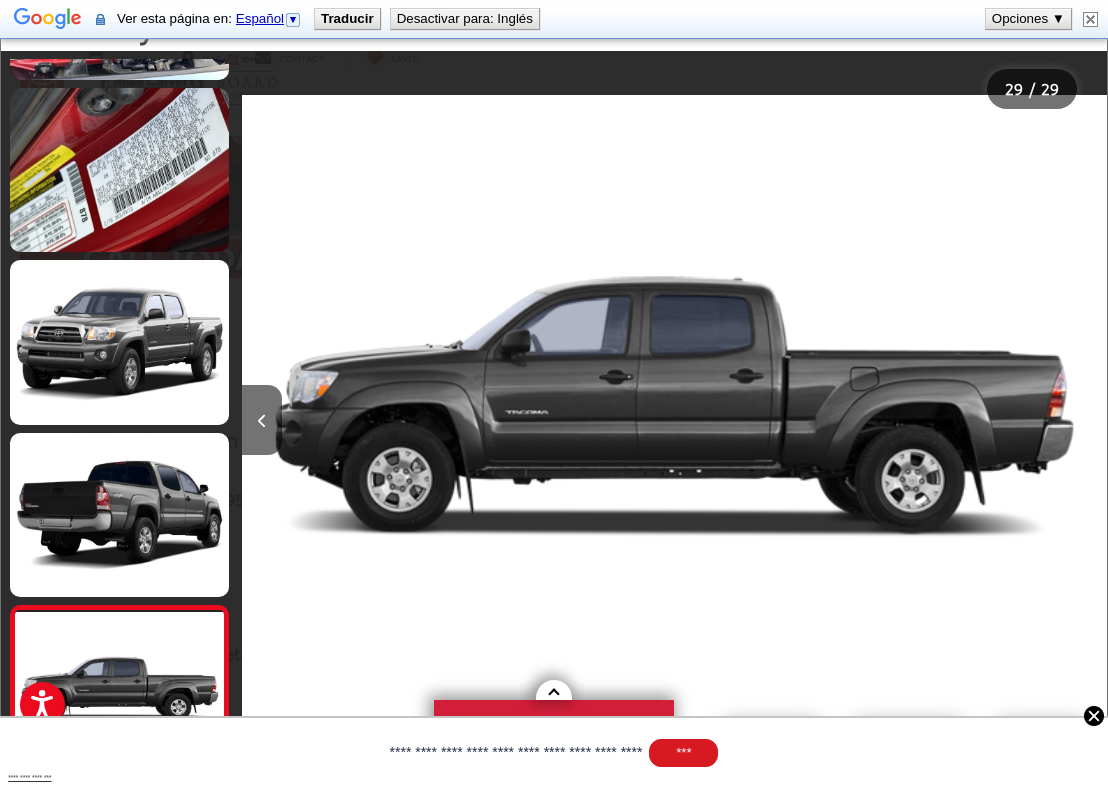 scroll, scrollTop: 0, scrollLeft: 24215, axis: horizontal 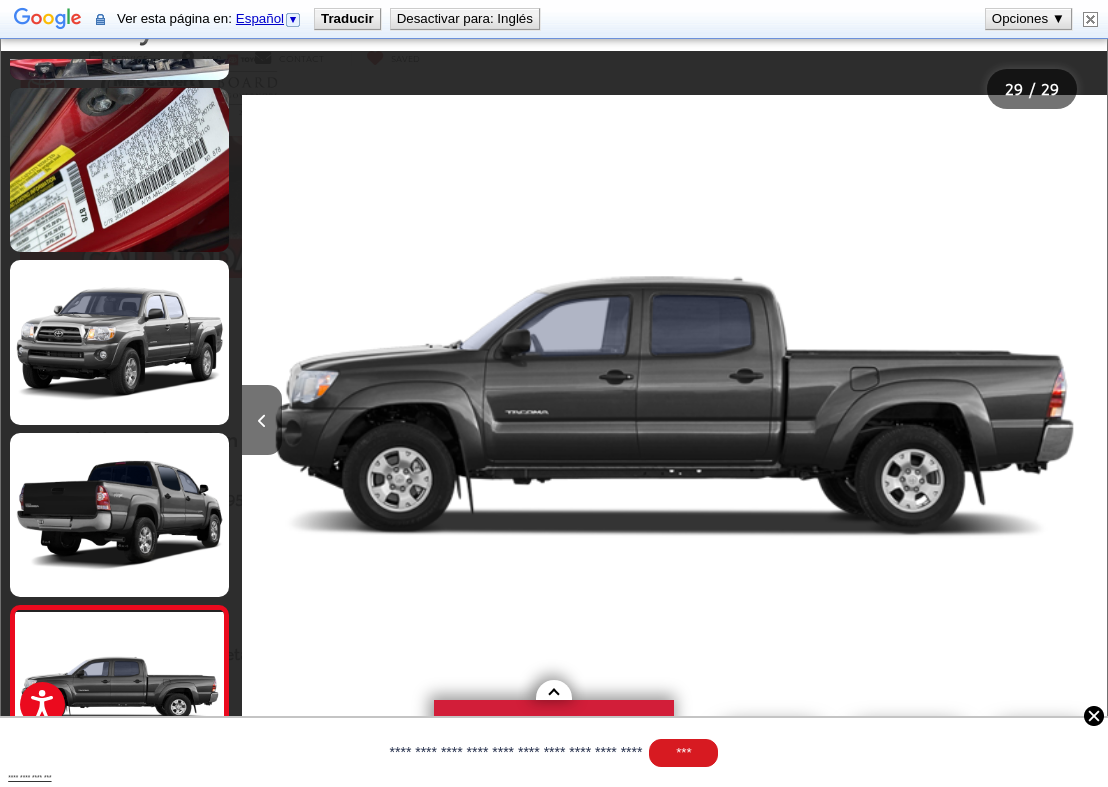 click at bounding box center [262, 420] 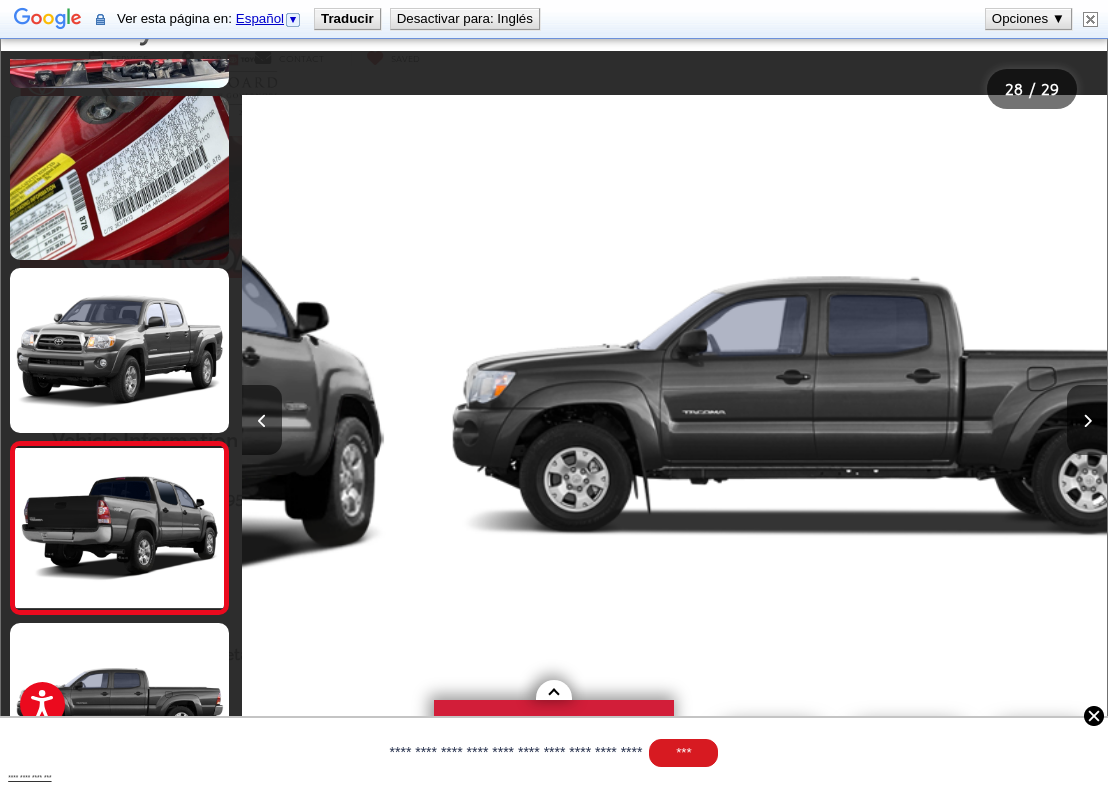 scroll, scrollTop: 4279, scrollLeft: 0, axis: vertical 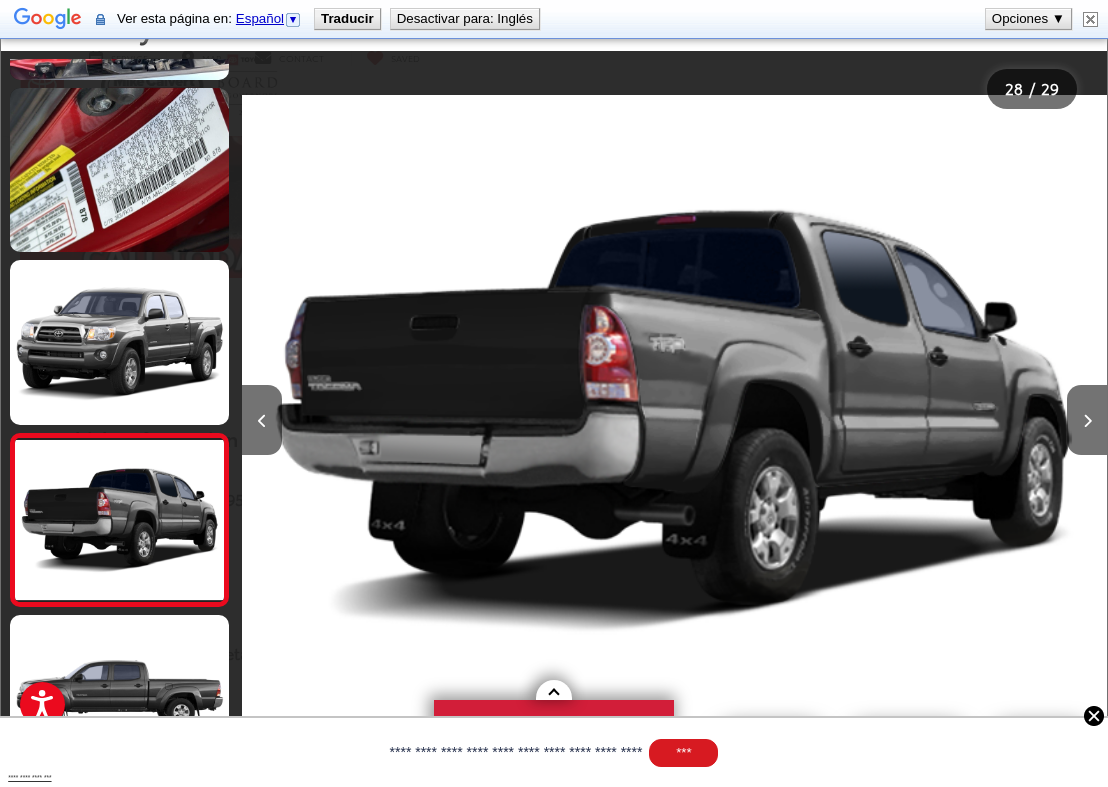 click at bounding box center (262, 420) 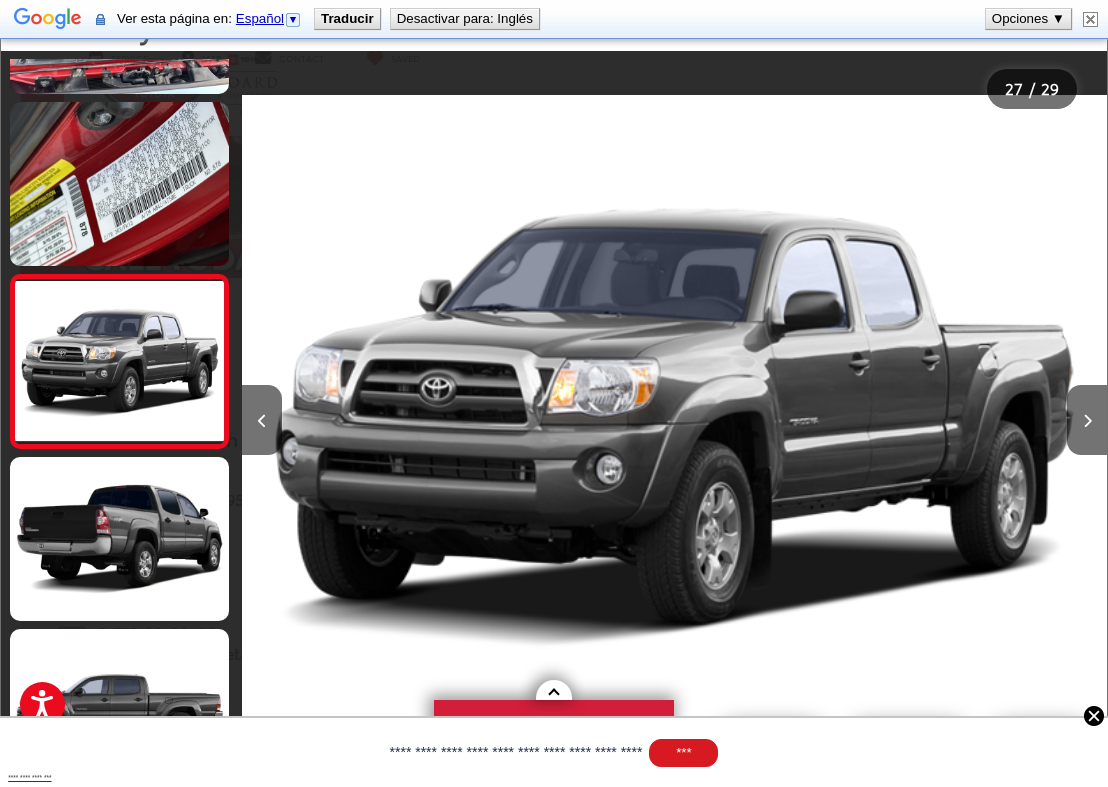 click at bounding box center (262, 420) 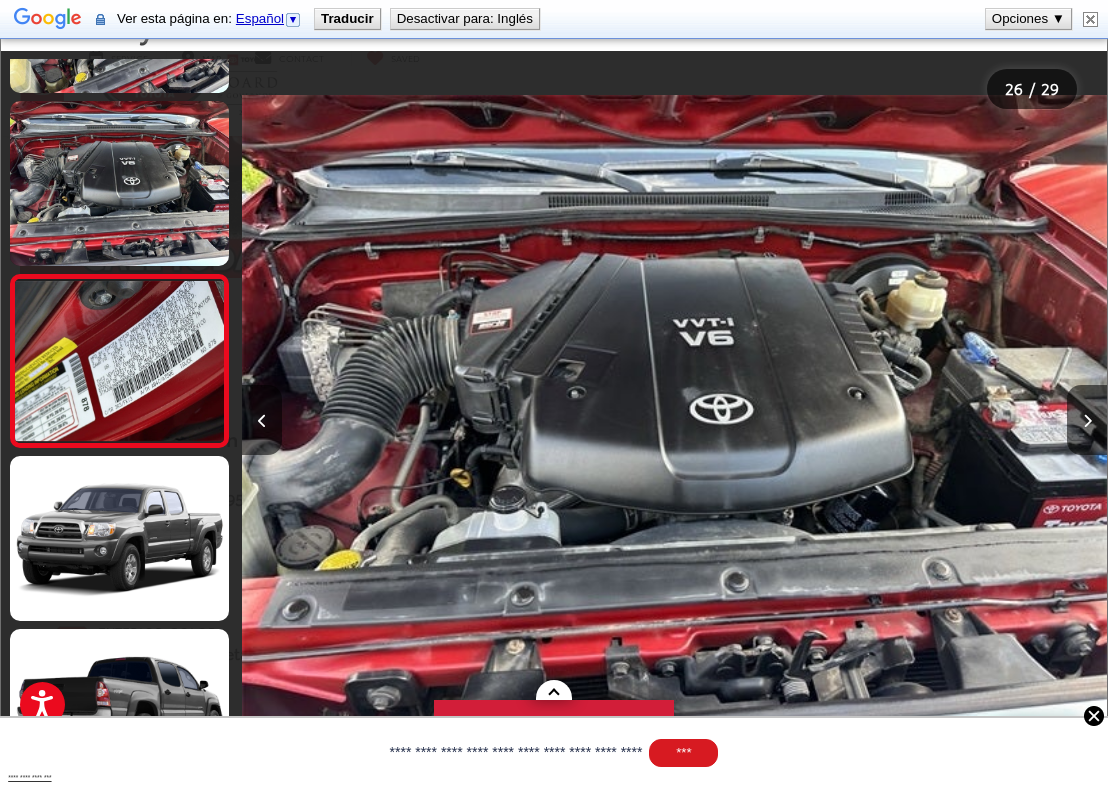 click at bounding box center [674, 419] 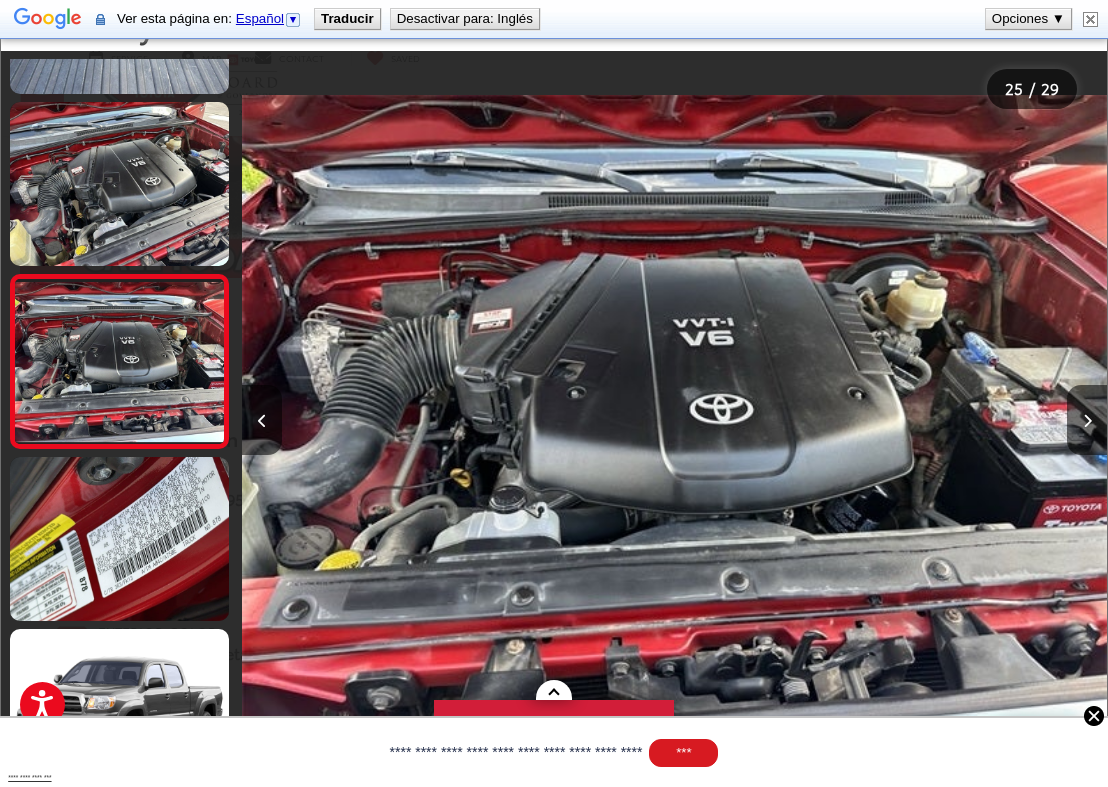 click at bounding box center [1090, 19] 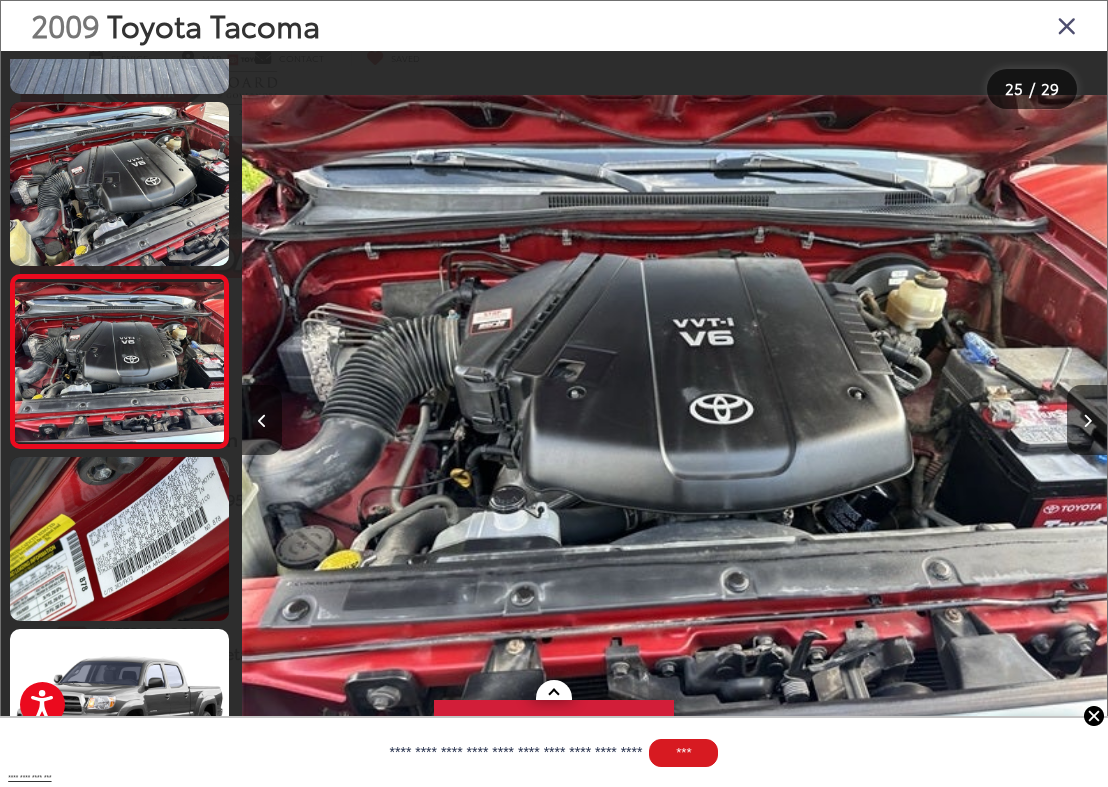 click at bounding box center (1067, 25) 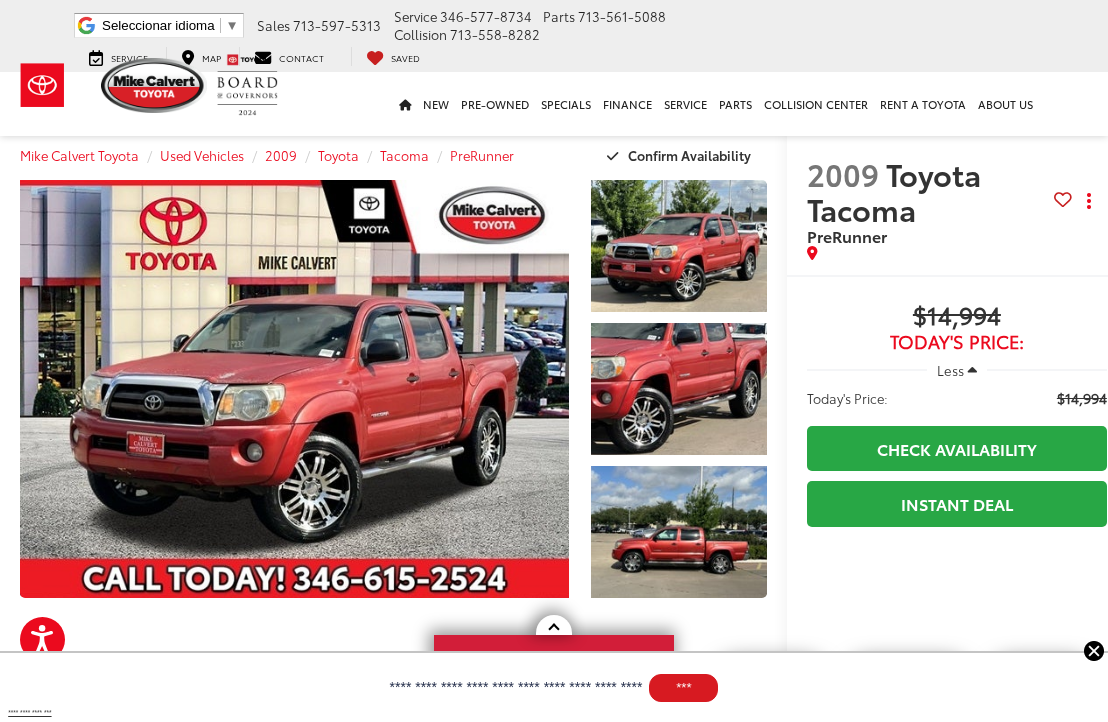 click at bounding box center (247, 85) 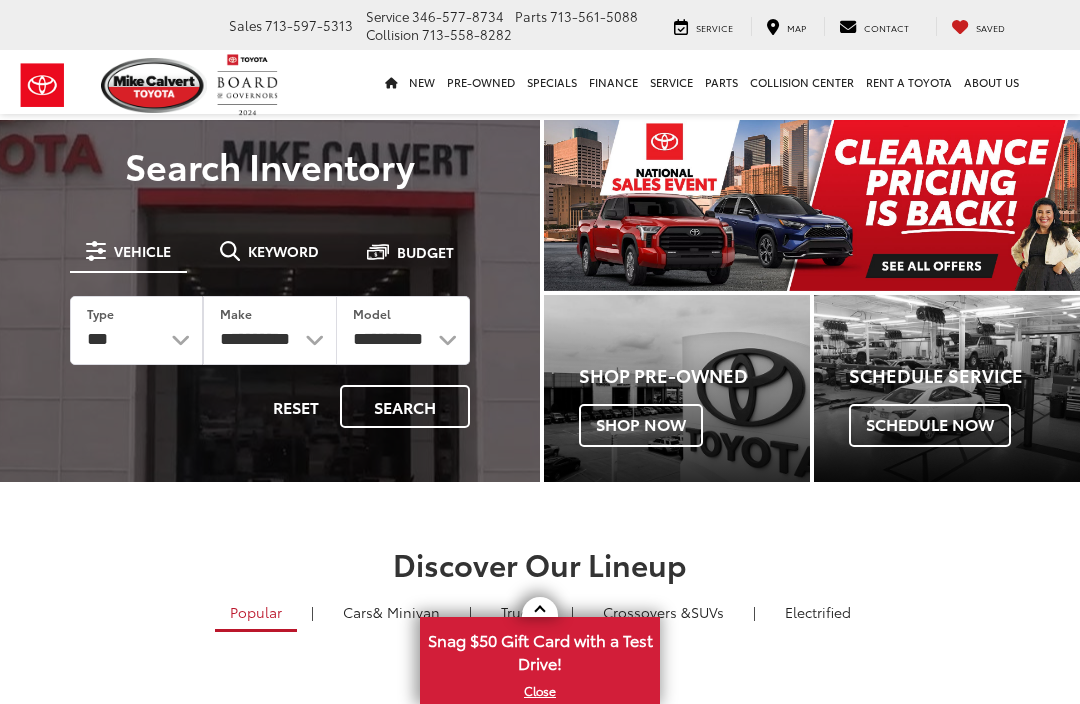 scroll, scrollTop: 0, scrollLeft: 0, axis: both 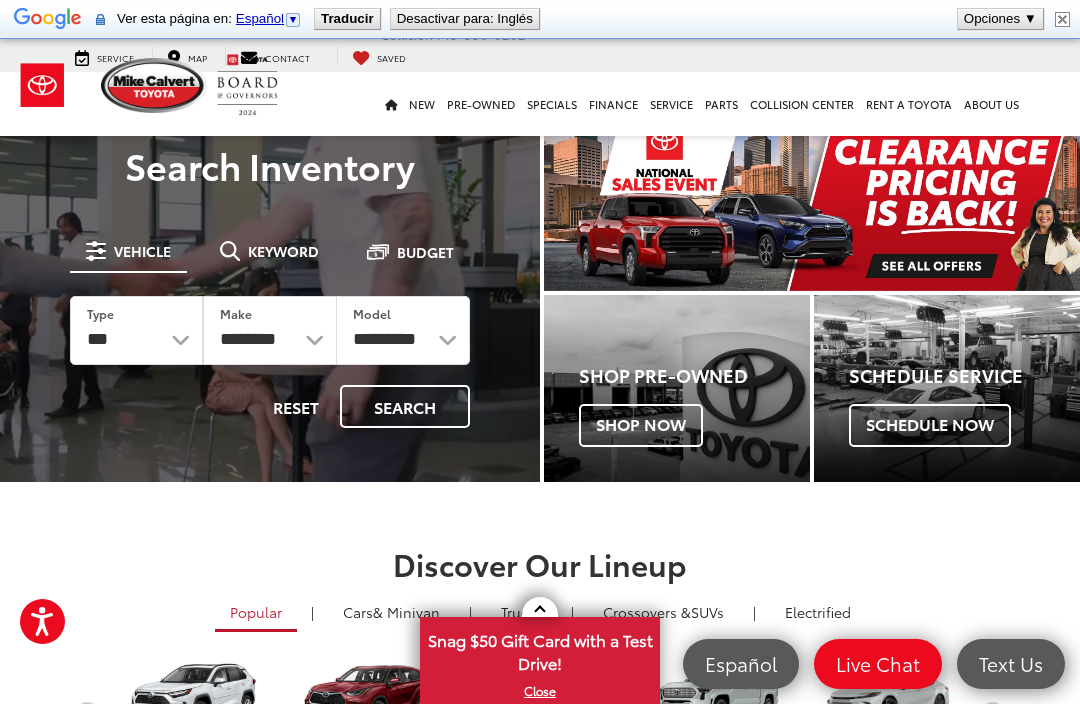click on "Map" at bounding box center (197, 57) 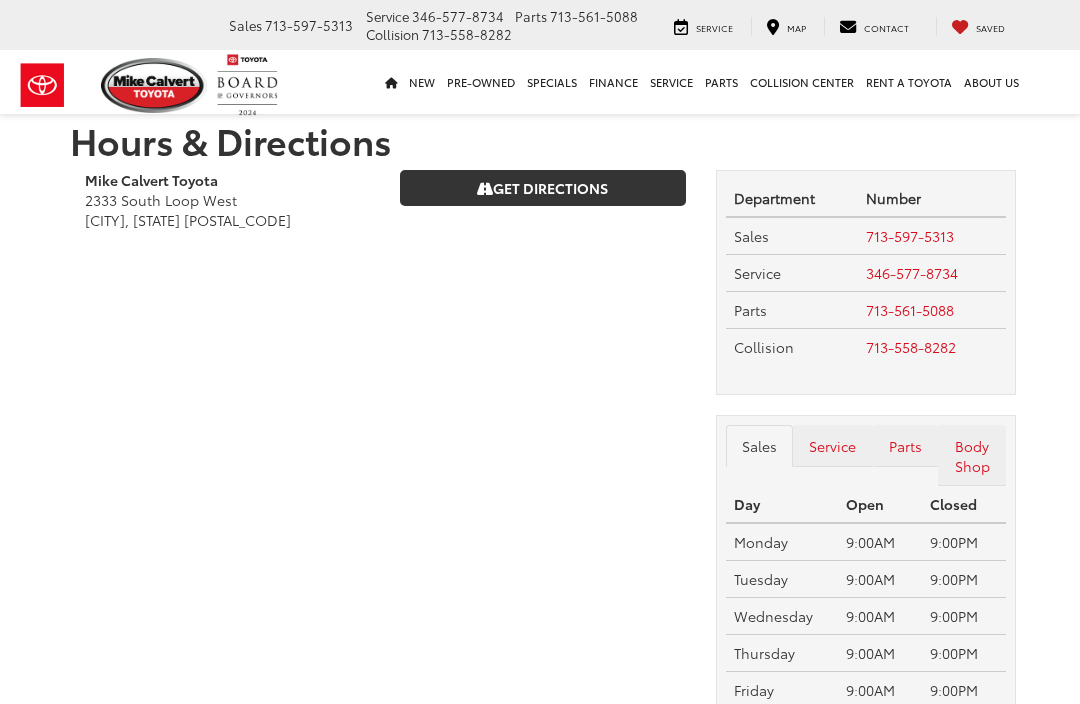 scroll, scrollTop: 0, scrollLeft: 0, axis: both 